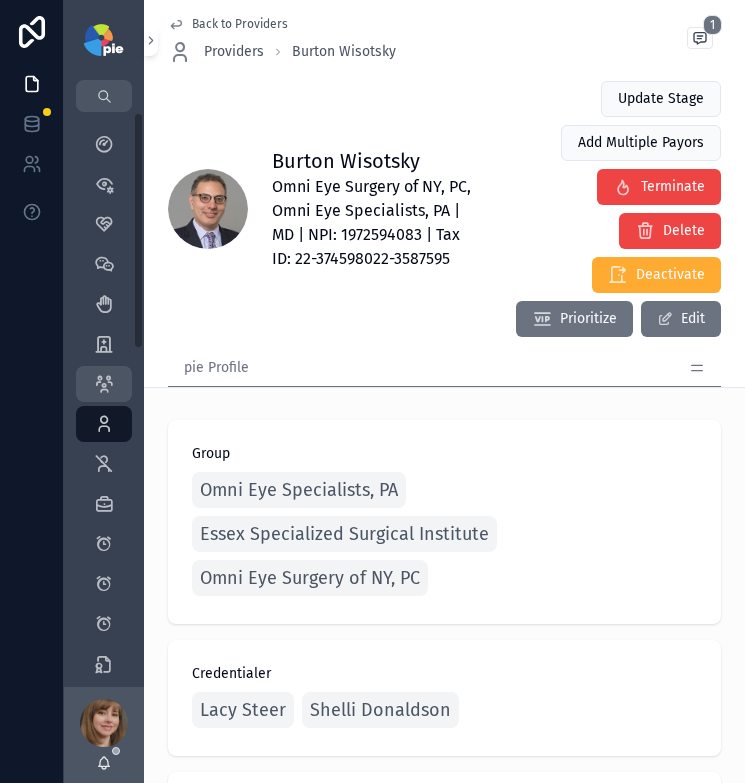 scroll, scrollTop: 0, scrollLeft: 0, axis: both 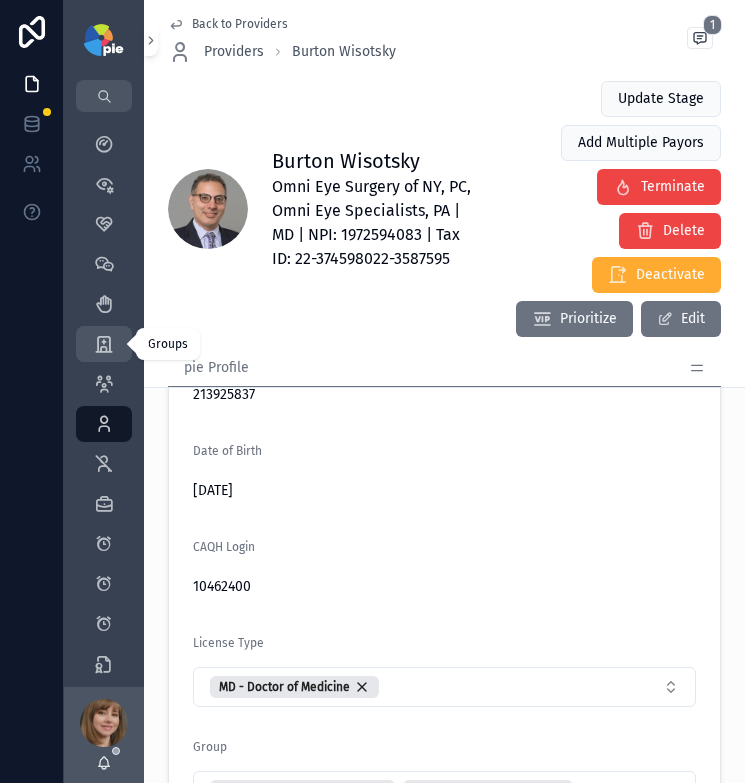 click at bounding box center (104, 344) 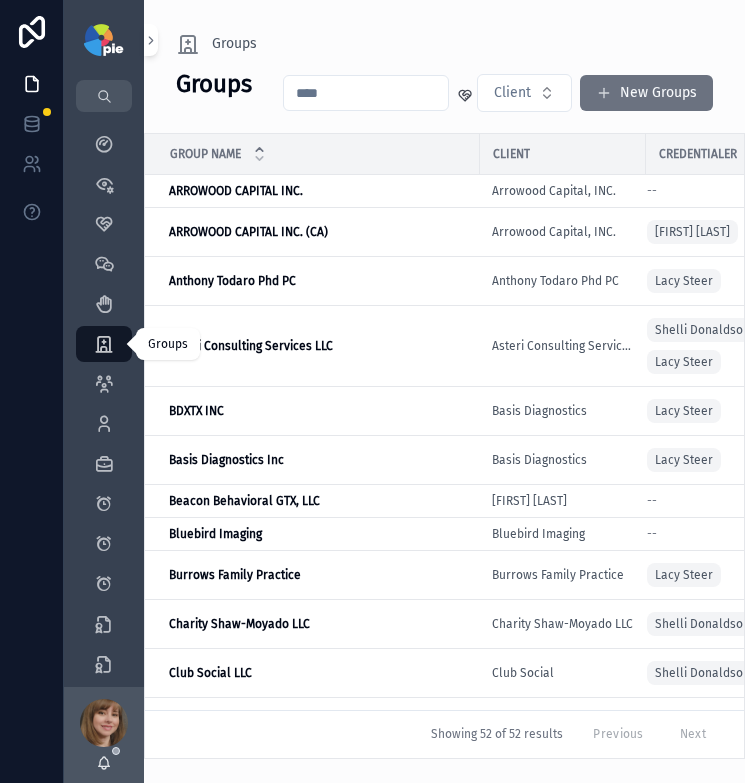 scroll, scrollTop: 0, scrollLeft: 0, axis: both 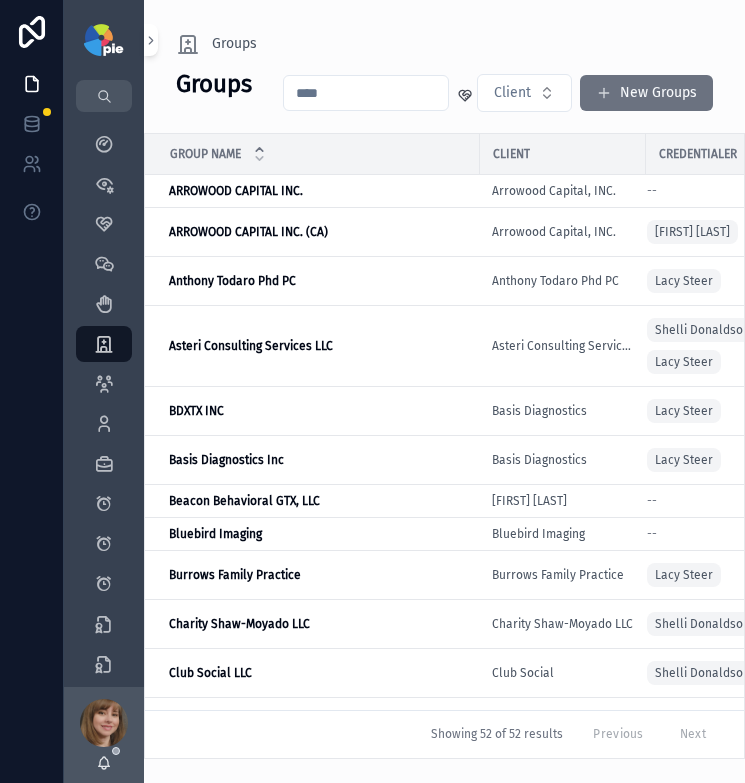 click at bounding box center (366, 93) 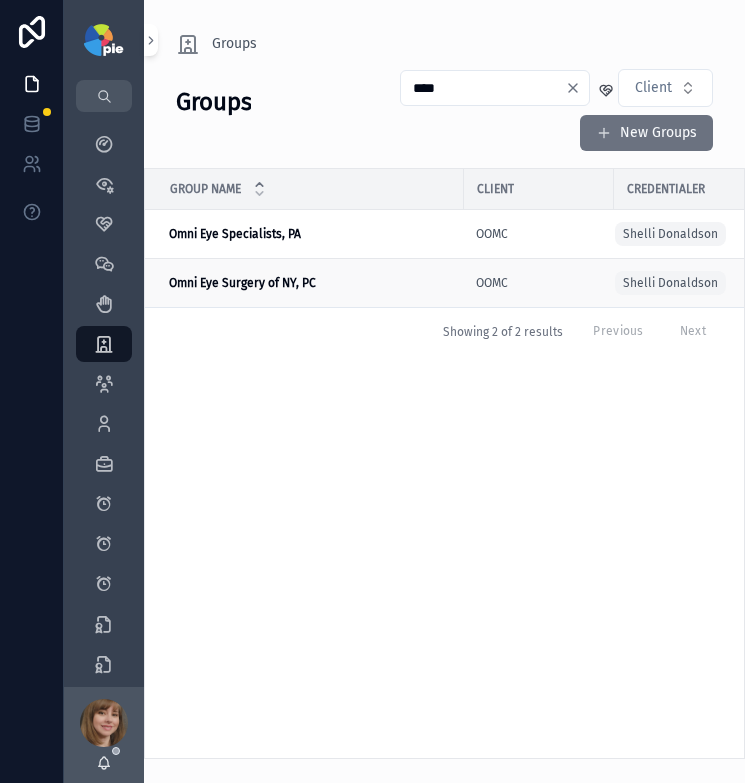 type on "****" 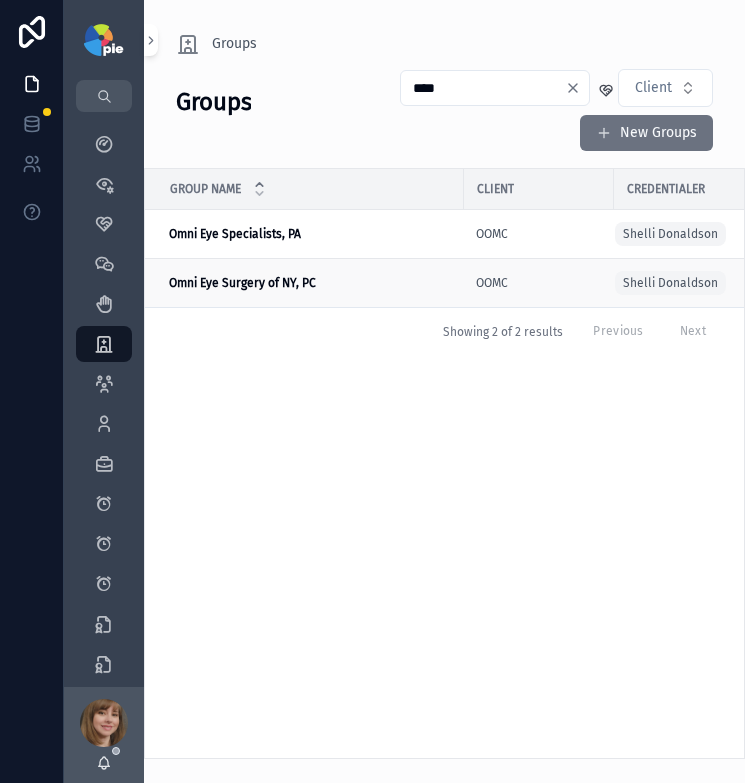 click on "Omni Eye Surgery of NY, PC" at bounding box center (242, 283) 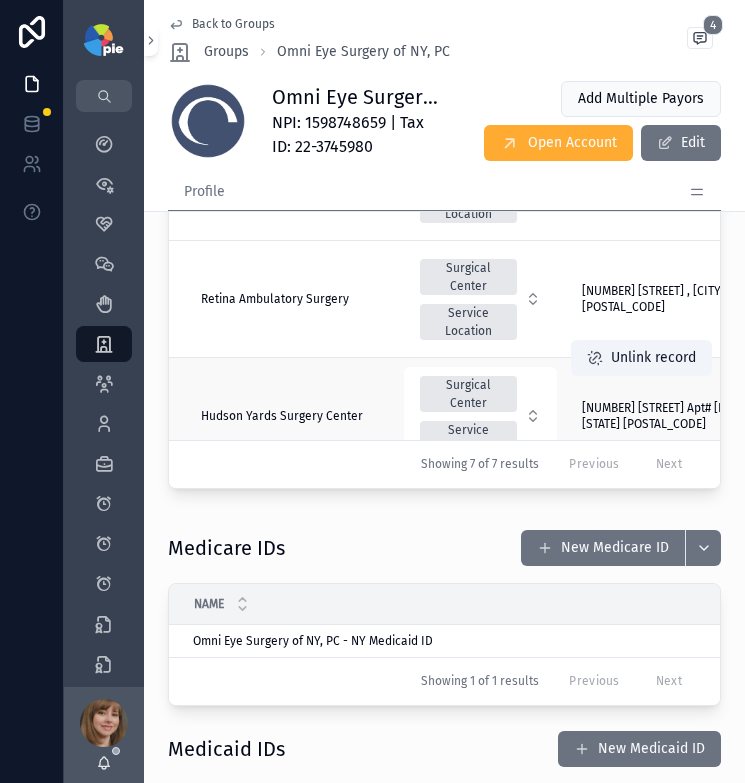scroll, scrollTop: 2414, scrollLeft: 0, axis: vertical 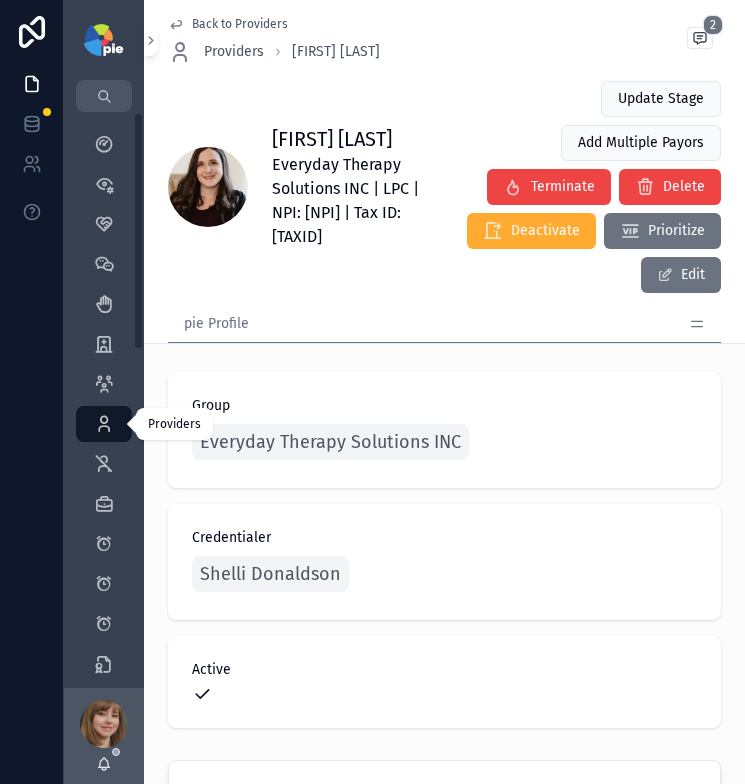 click at bounding box center (104, 424) 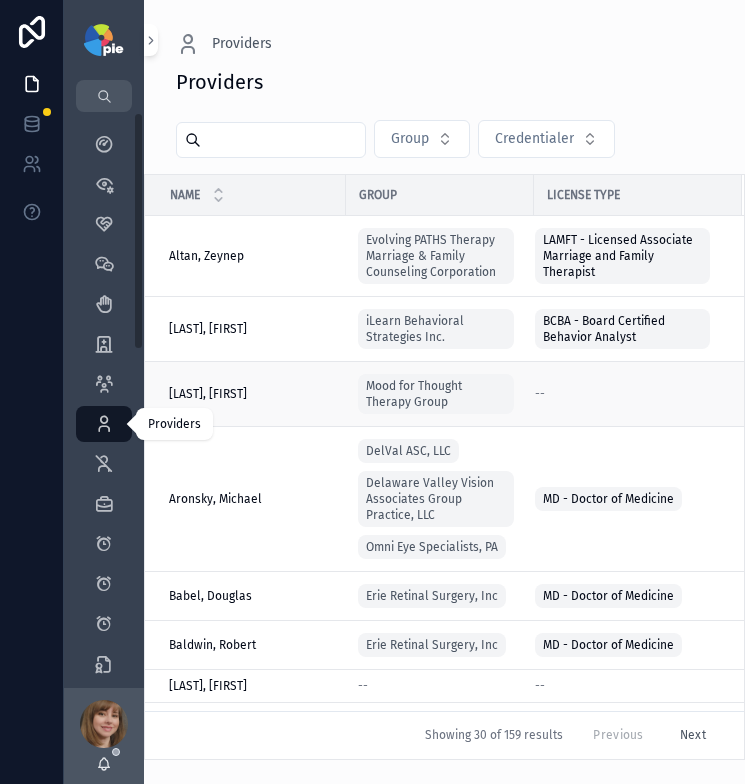 scroll, scrollTop: 0, scrollLeft: 0, axis: both 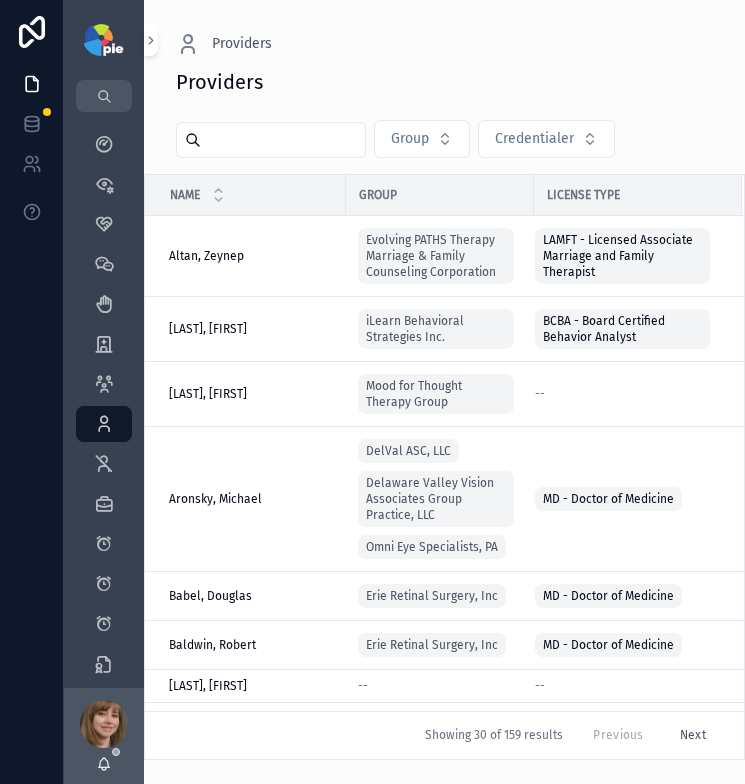 click at bounding box center (283, 140) 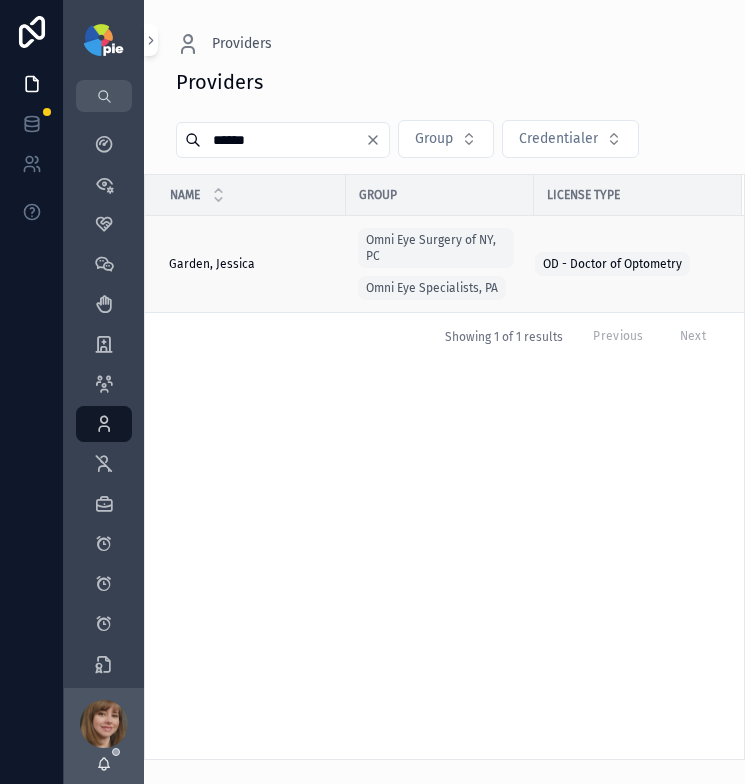 type on "******" 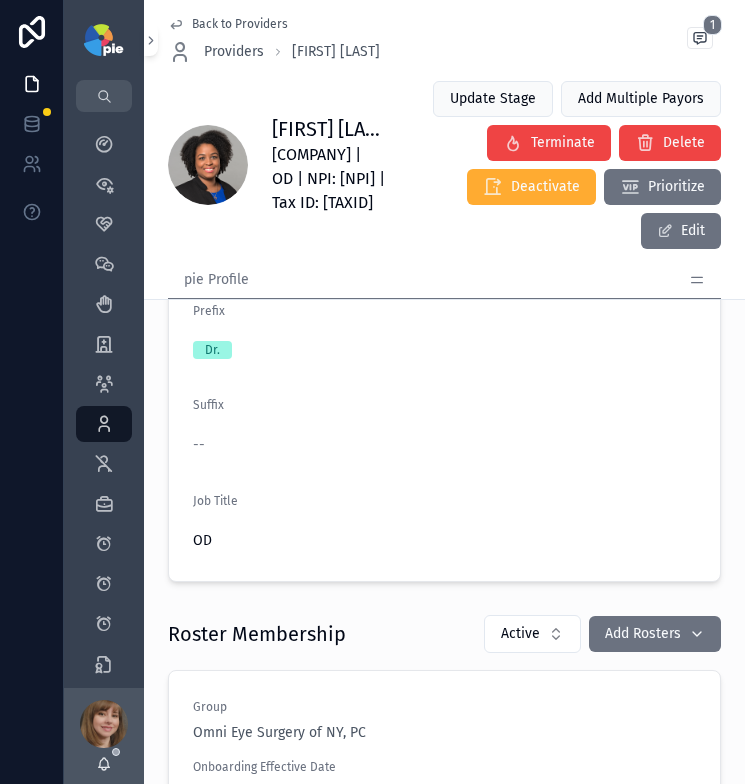 scroll, scrollTop: 1530, scrollLeft: 0, axis: vertical 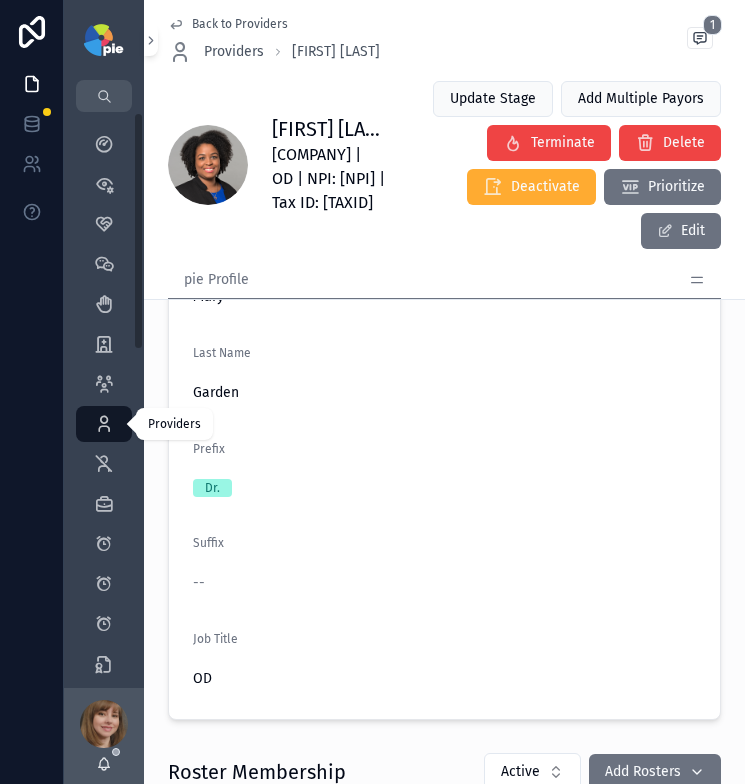 click at bounding box center (104, 424) 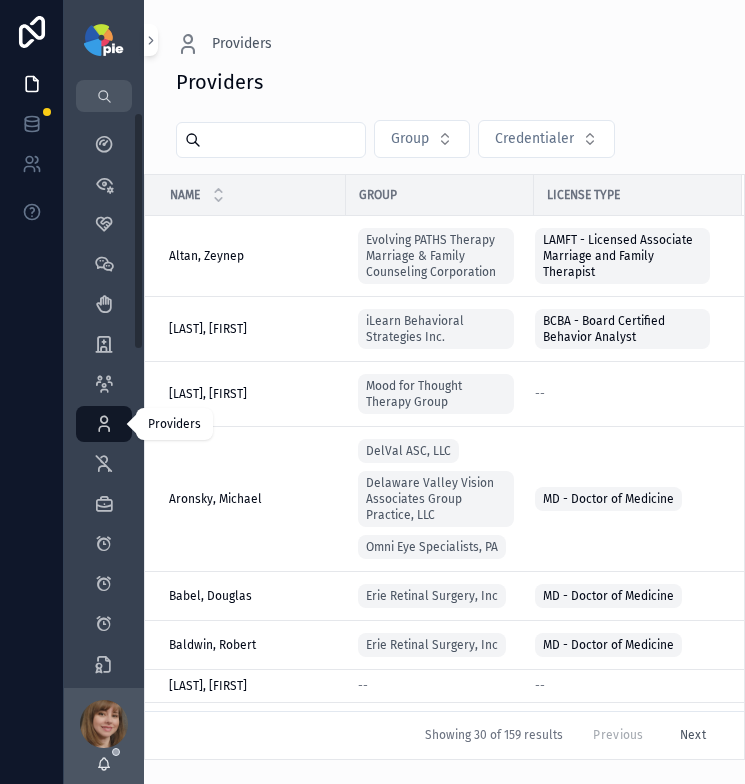 scroll, scrollTop: 0, scrollLeft: 0, axis: both 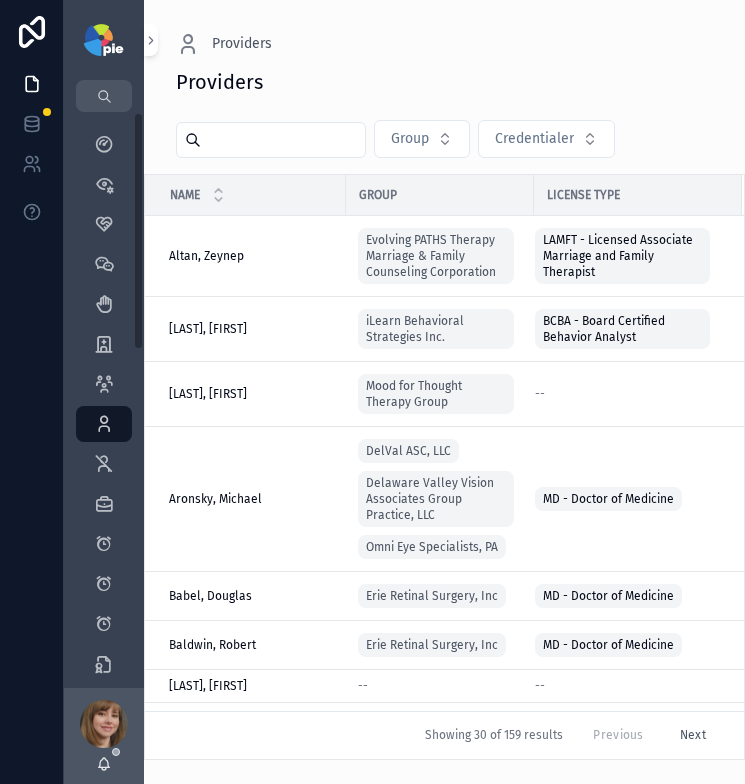 click at bounding box center (283, 140) 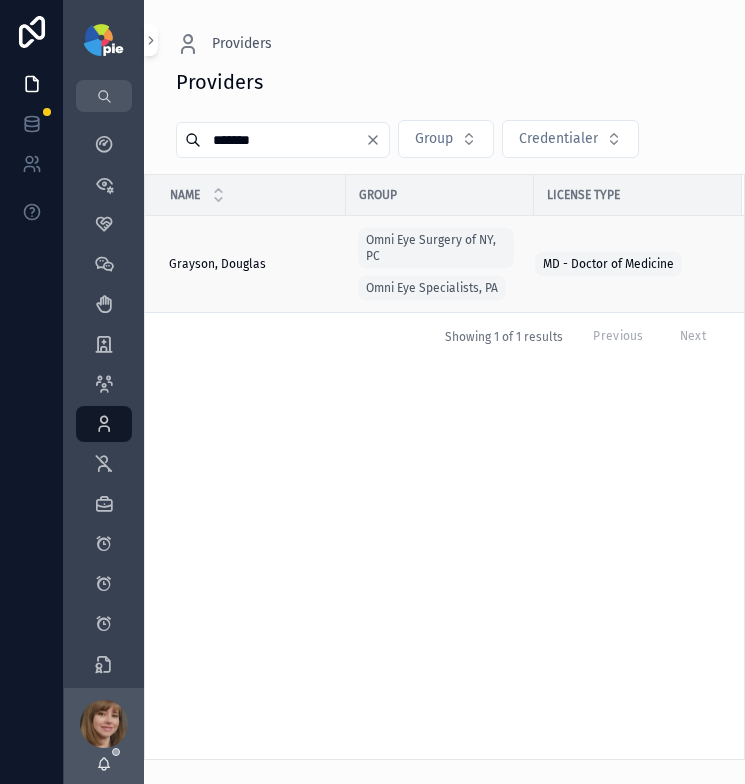 type on "*******" 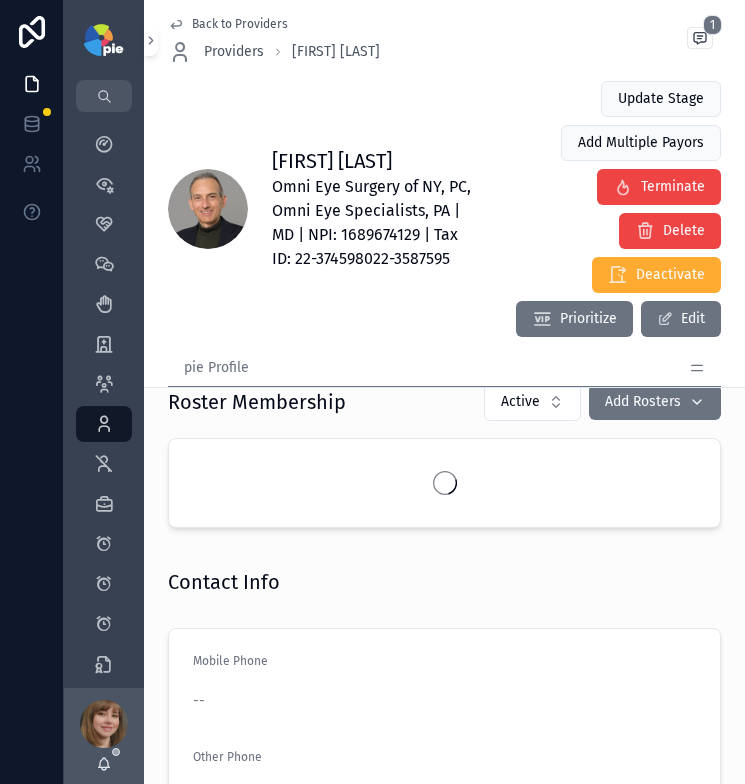 scroll, scrollTop: 2038, scrollLeft: 0, axis: vertical 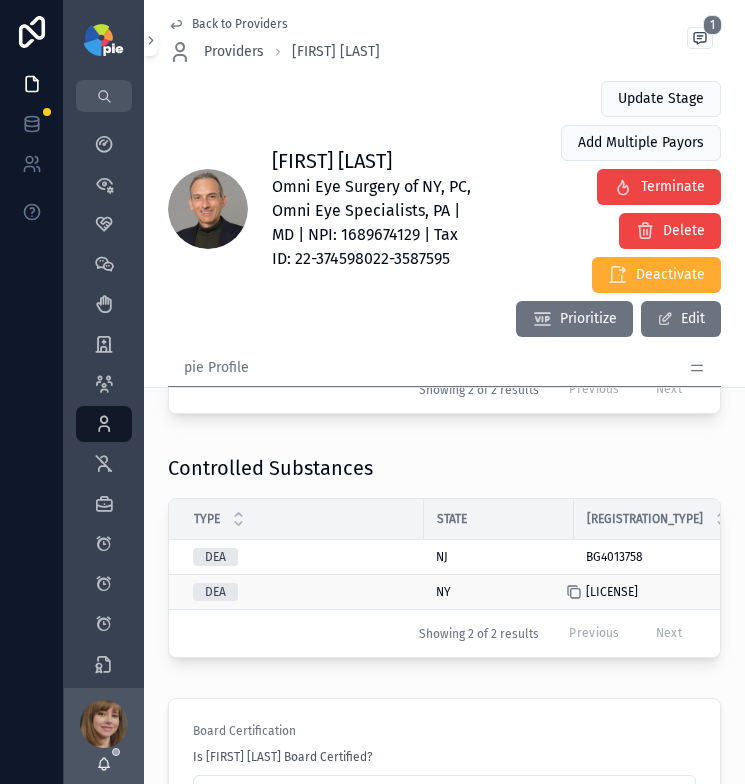 click 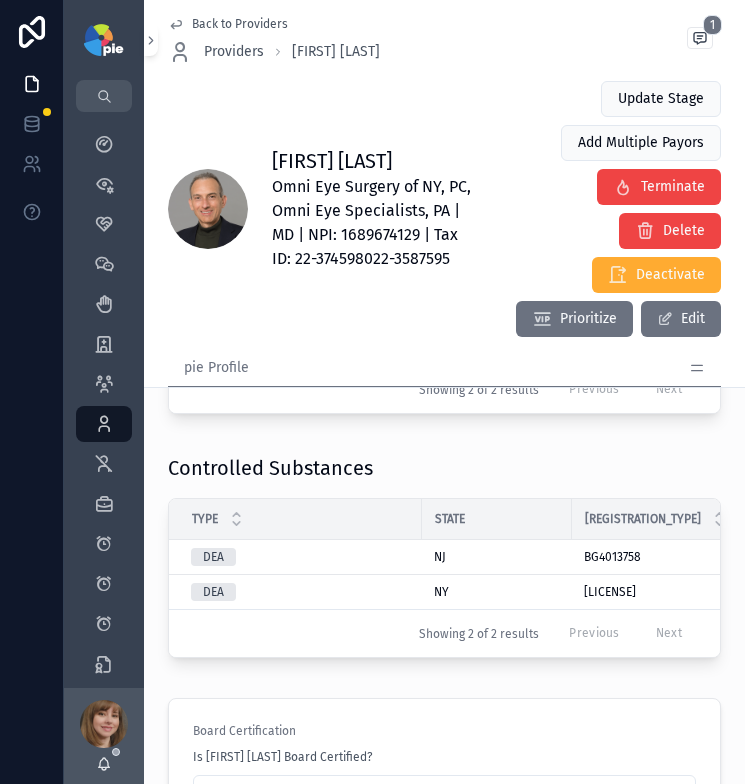 scroll, scrollTop: 0, scrollLeft: 3, axis: horizontal 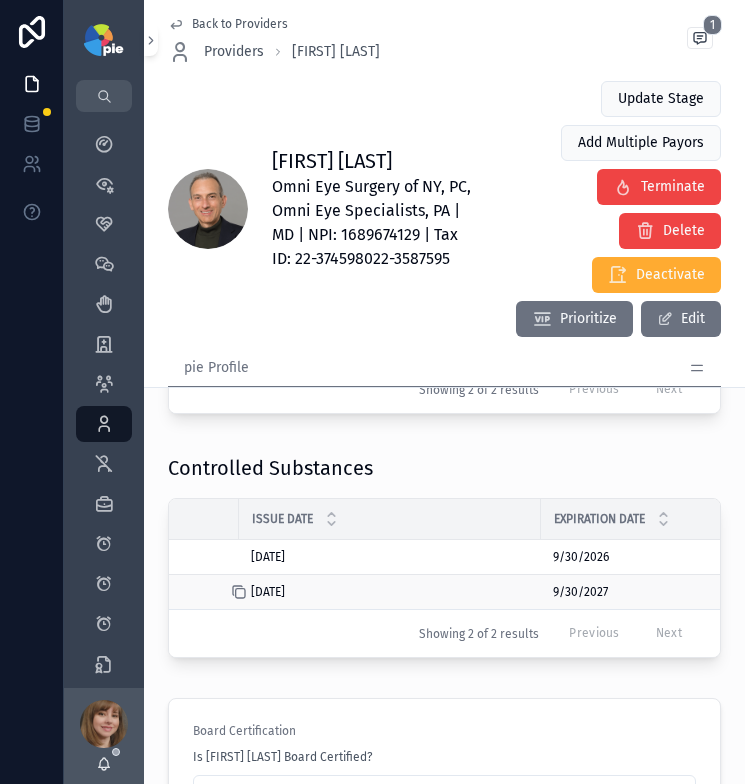 click 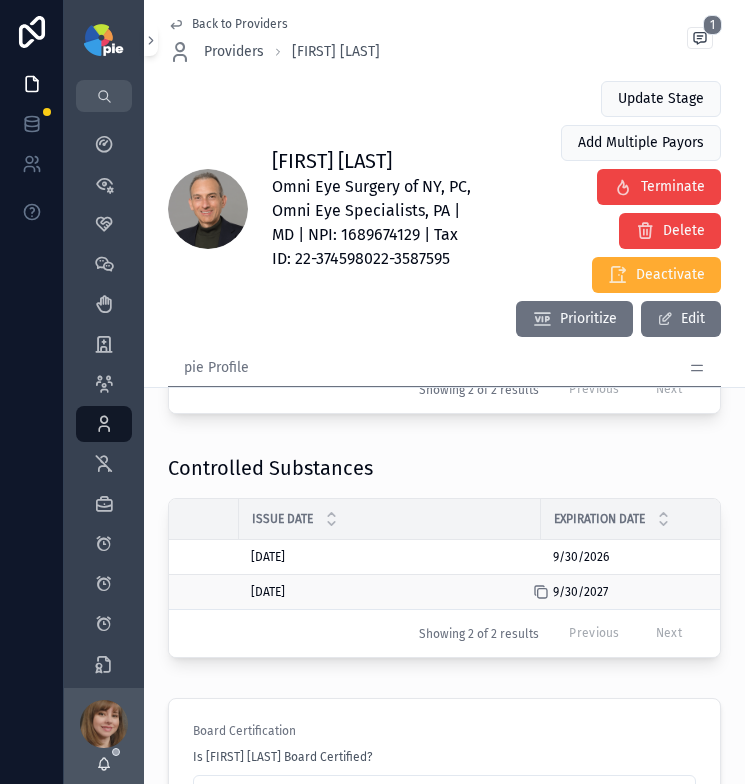 click 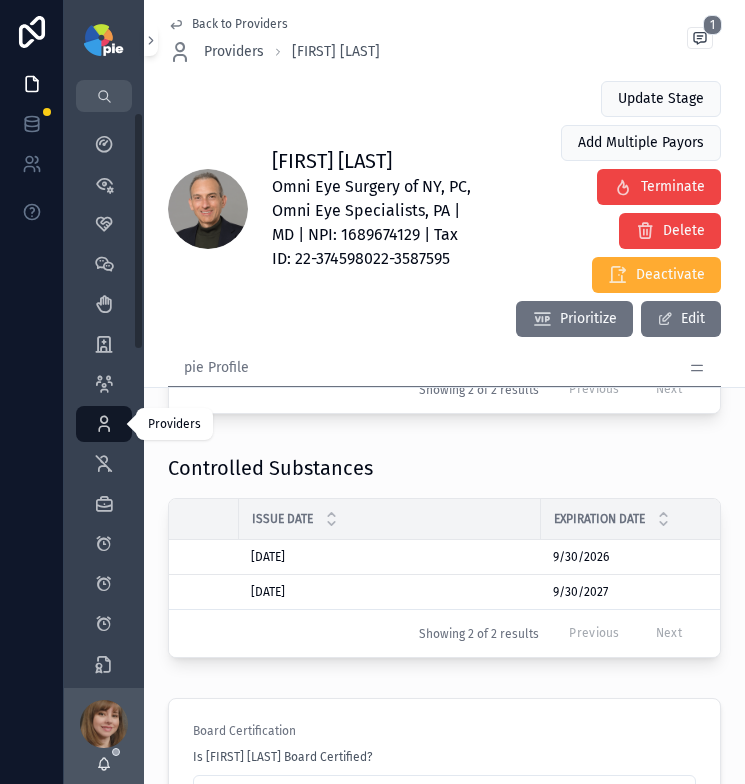 click at bounding box center [104, 424] 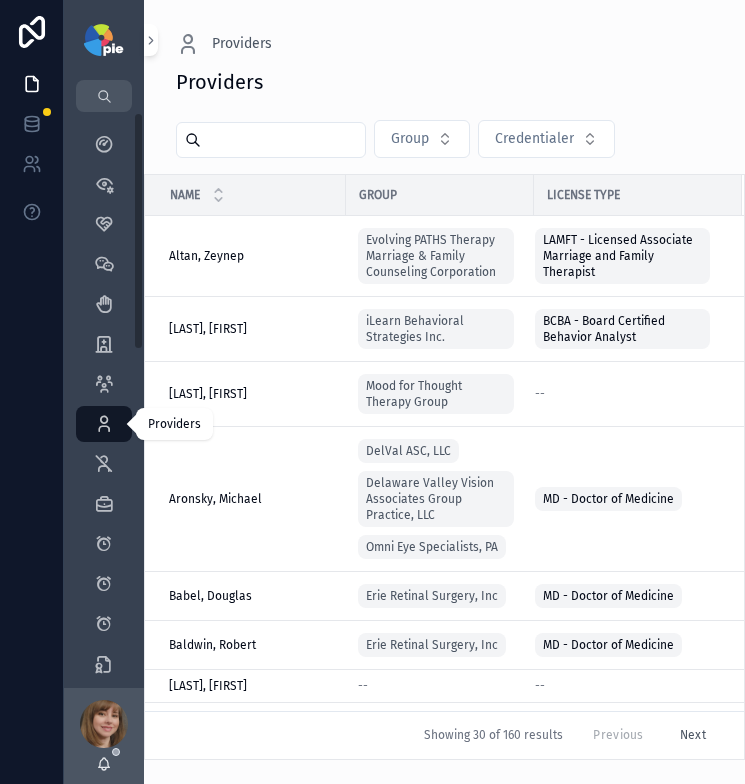 scroll, scrollTop: 0, scrollLeft: 0, axis: both 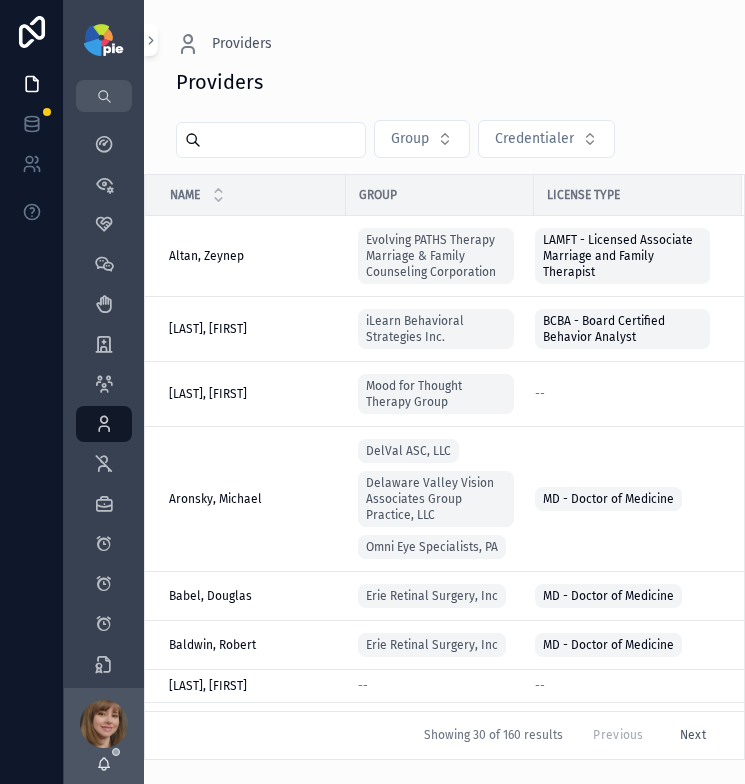 click at bounding box center [283, 140] 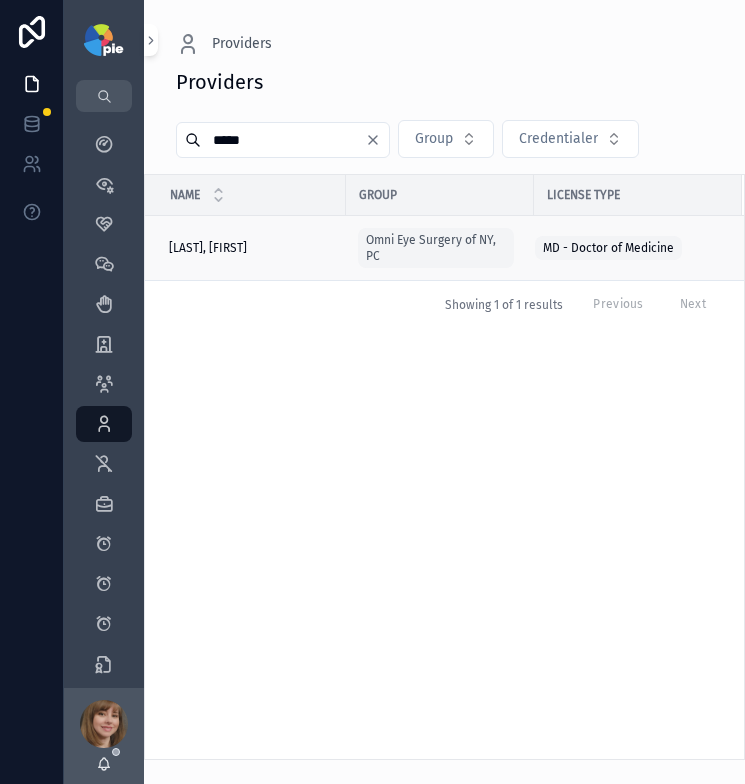 type on "*****" 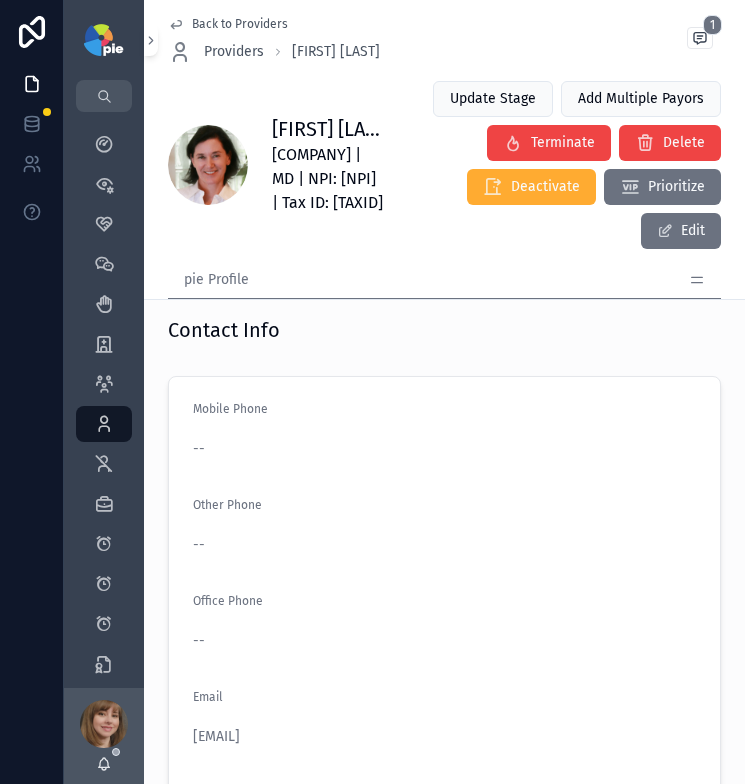 scroll, scrollTop: 2287, scrollLeft: 0, axis: vertical 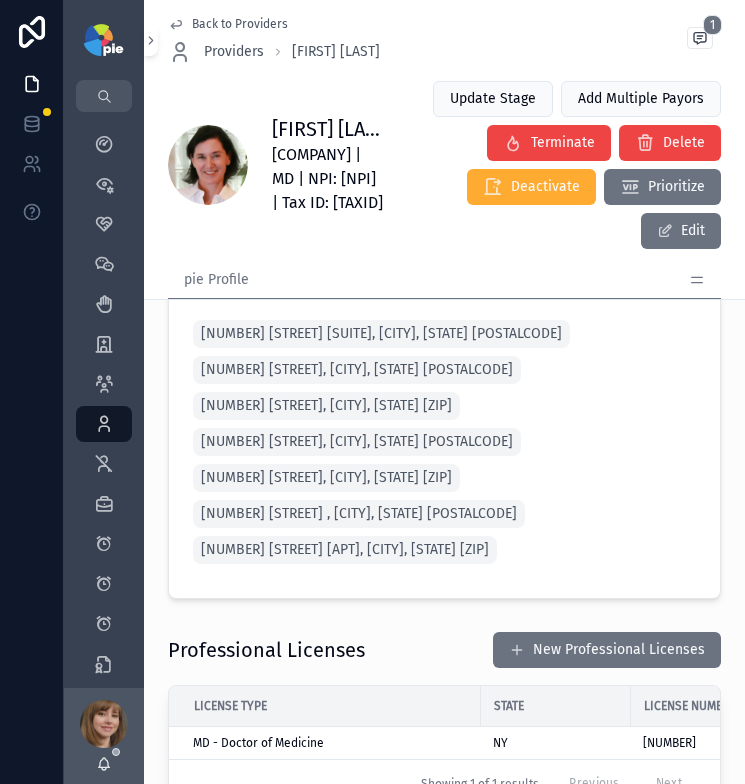 click 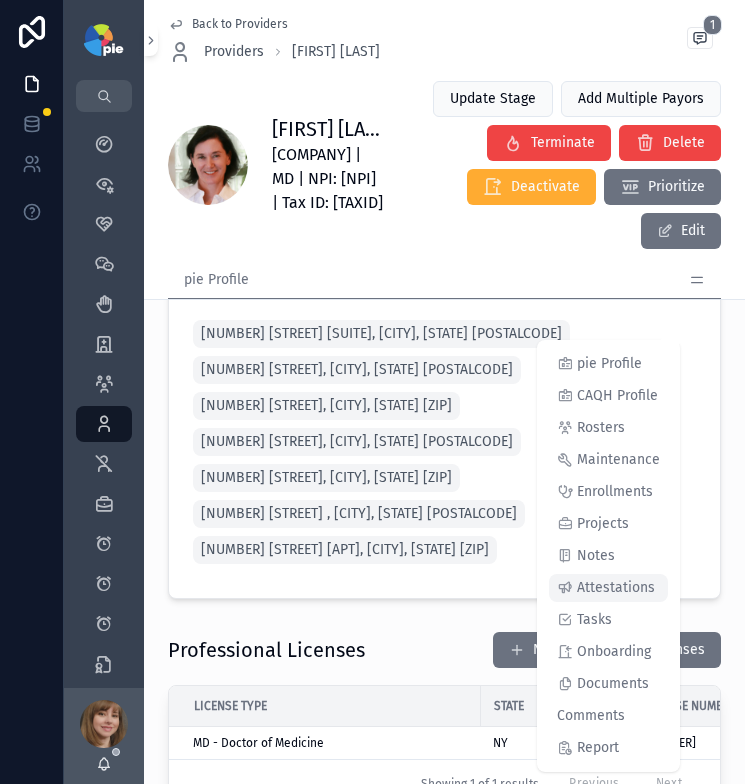 click on "Attestations" at bounding box center [616, 588] 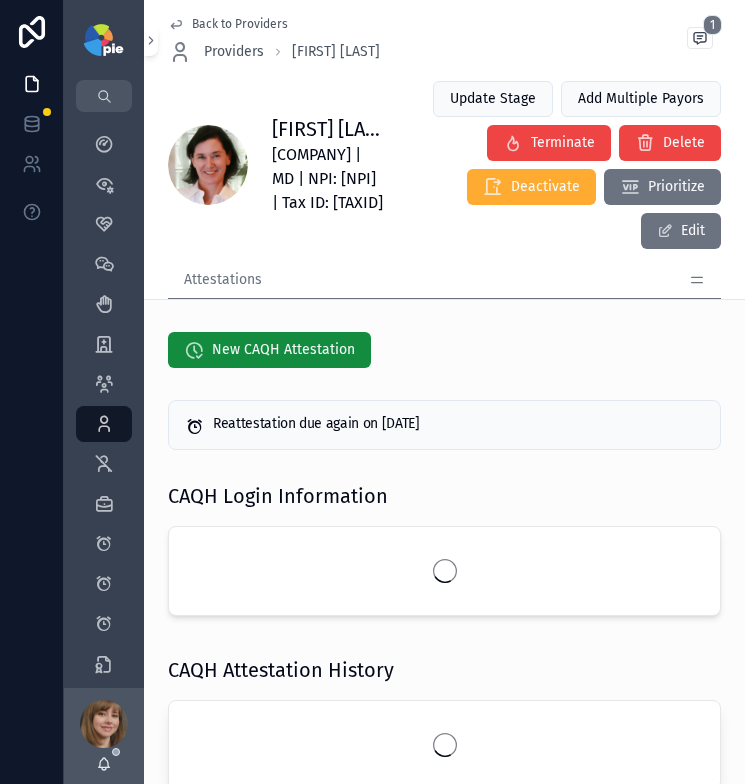 click on "New CAQH Attestation" at bounding box center [444, 350] 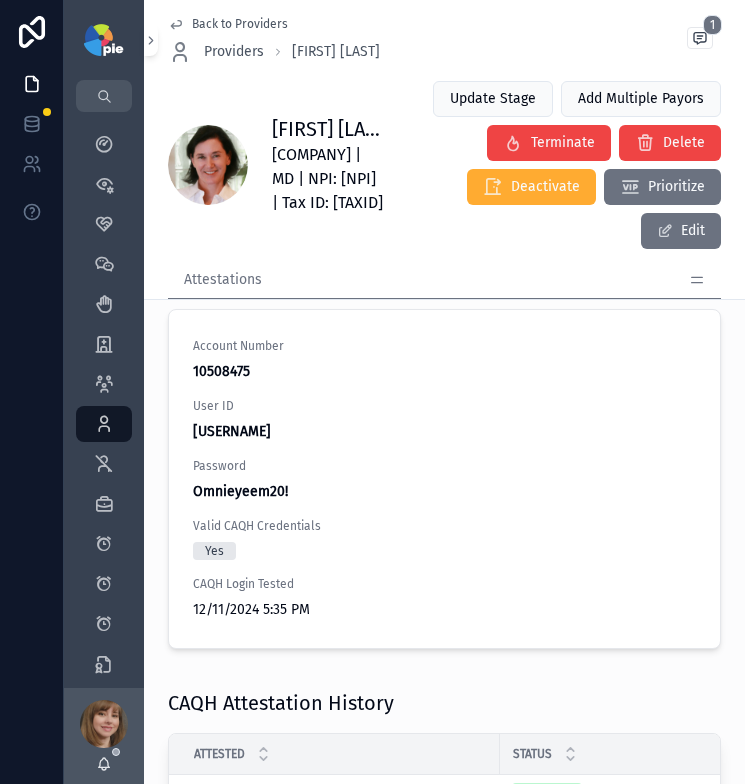 scroll, scrollTop: 212, scrollLeft: 0, axis: vertical 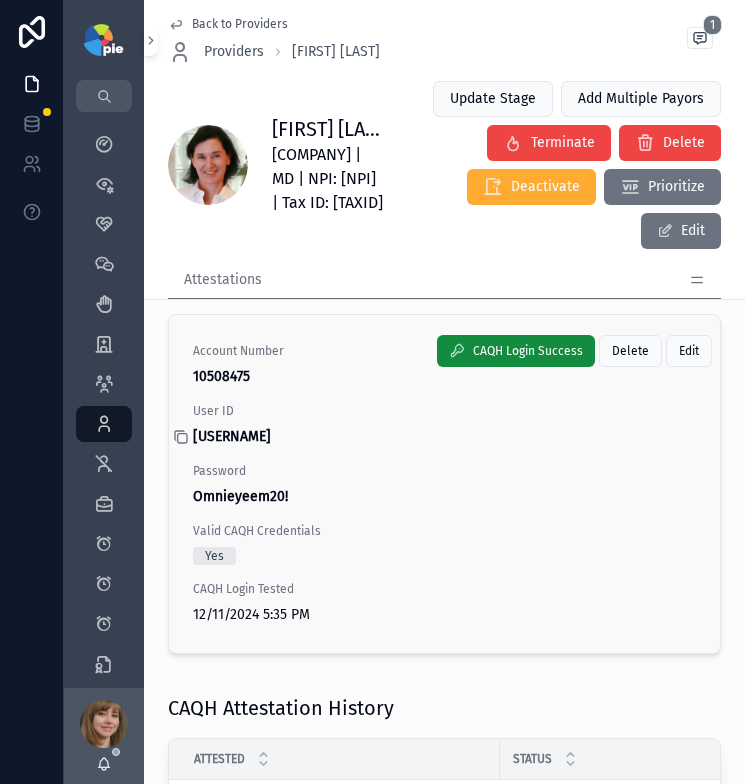 click 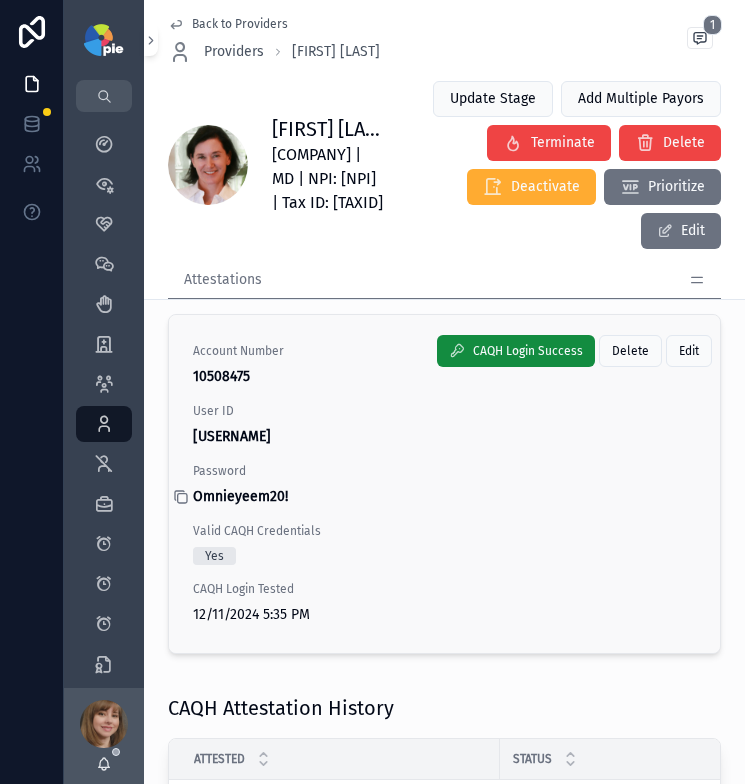 click 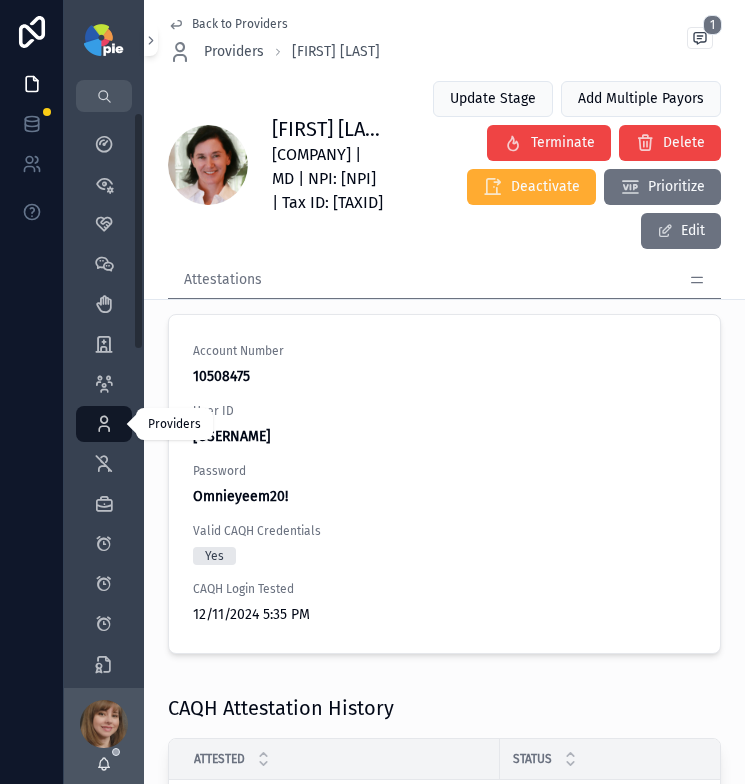 click at bounding box center [104, 424] 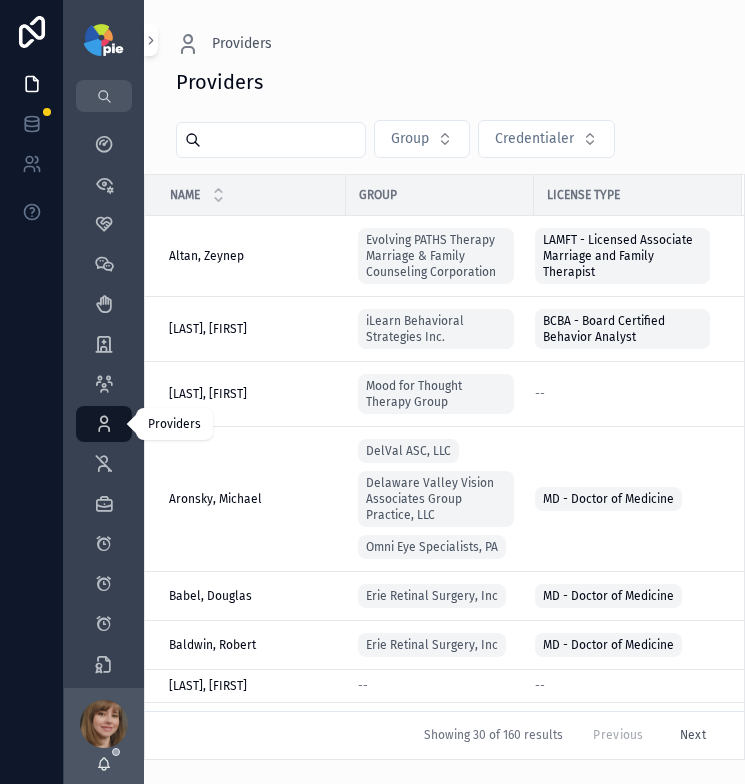 scroll, scrollTop: 0, scrollLeft: 0, axis: both 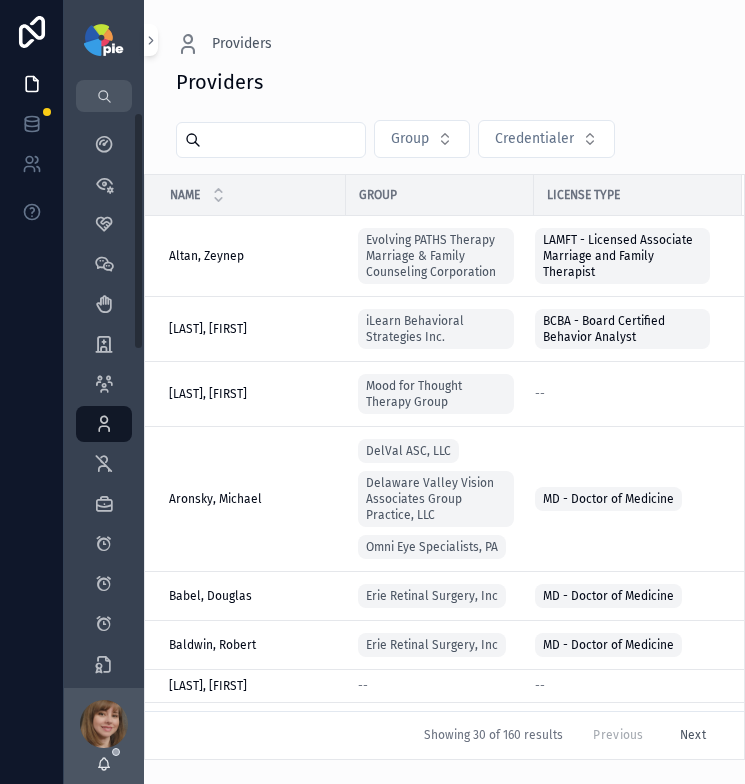 click at bounding box center [283, 140] 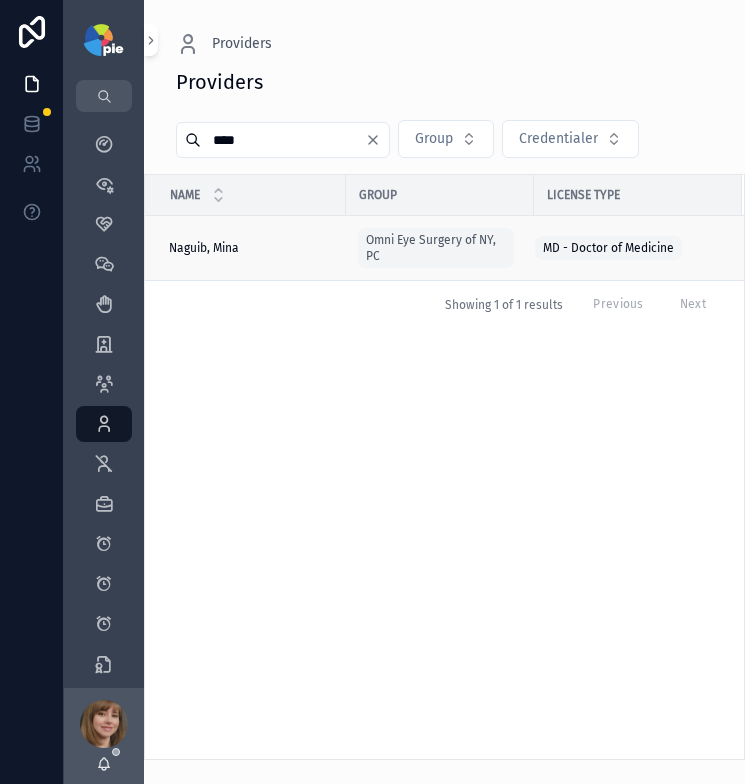 type on "****" 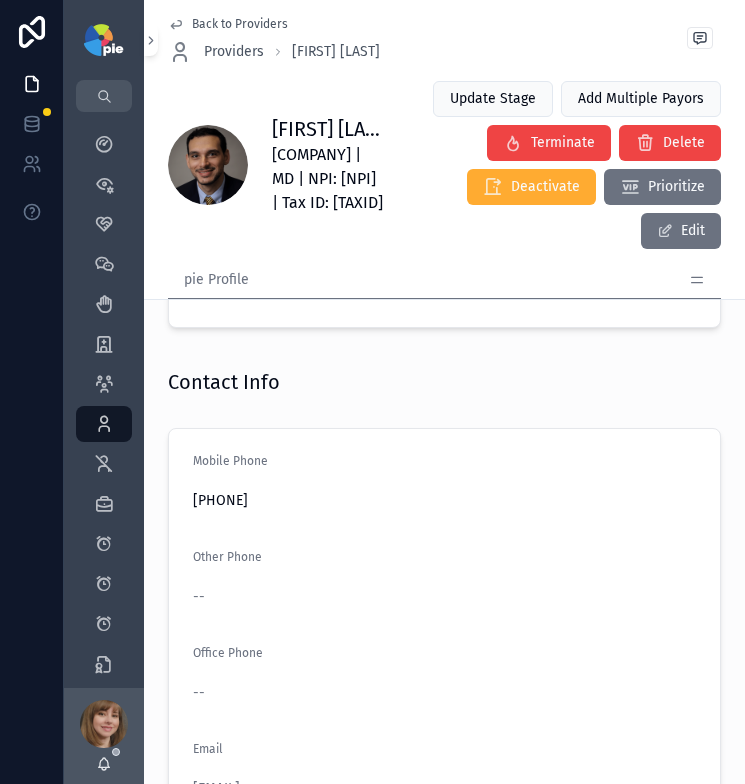 scroll, scrollTop: 2242, scrollLeft: 0, axis: vertical 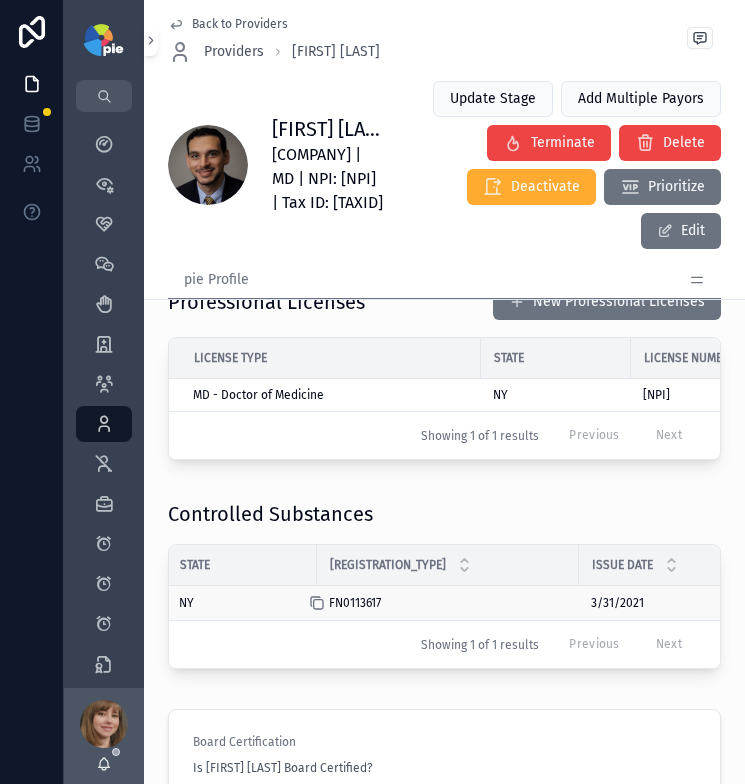 click 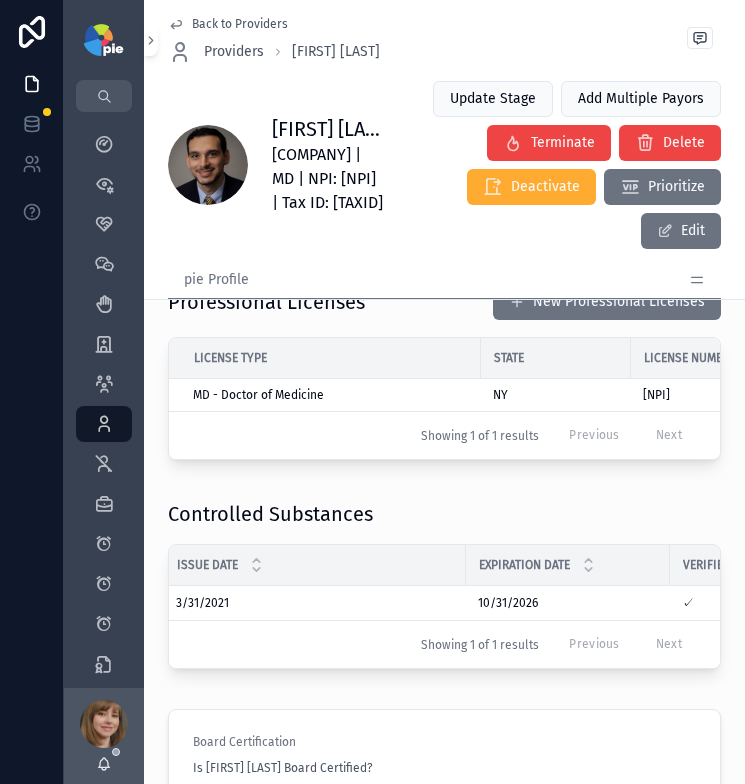 scroll, scrollTop: 0, scrollLeft: 669, axis: horizontal 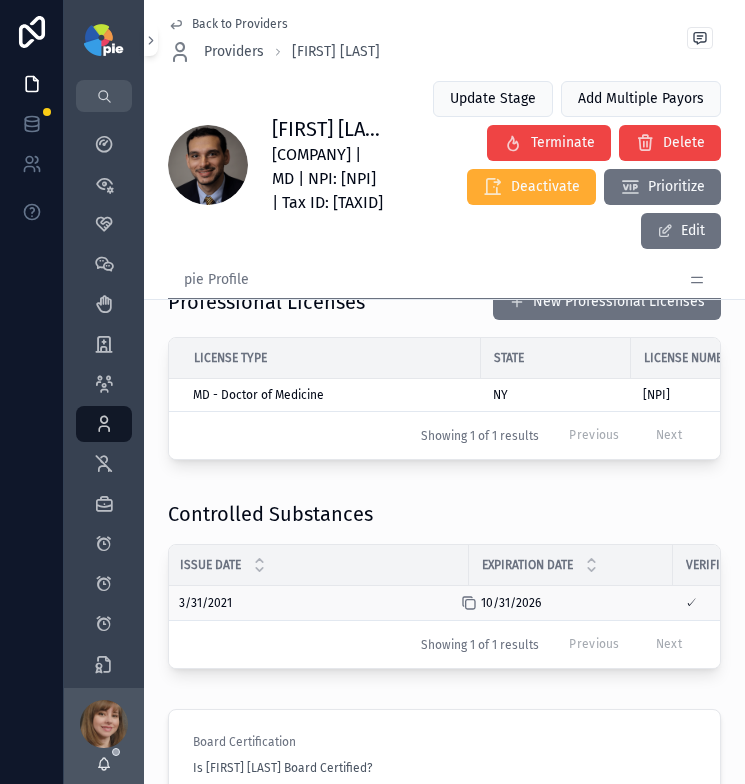 click 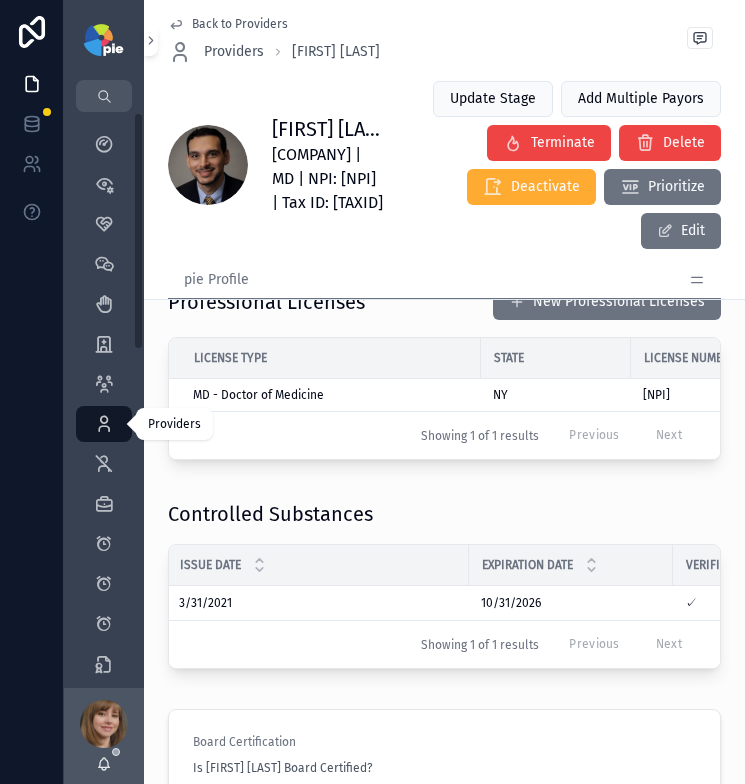 click at bounding box center [104, 424] 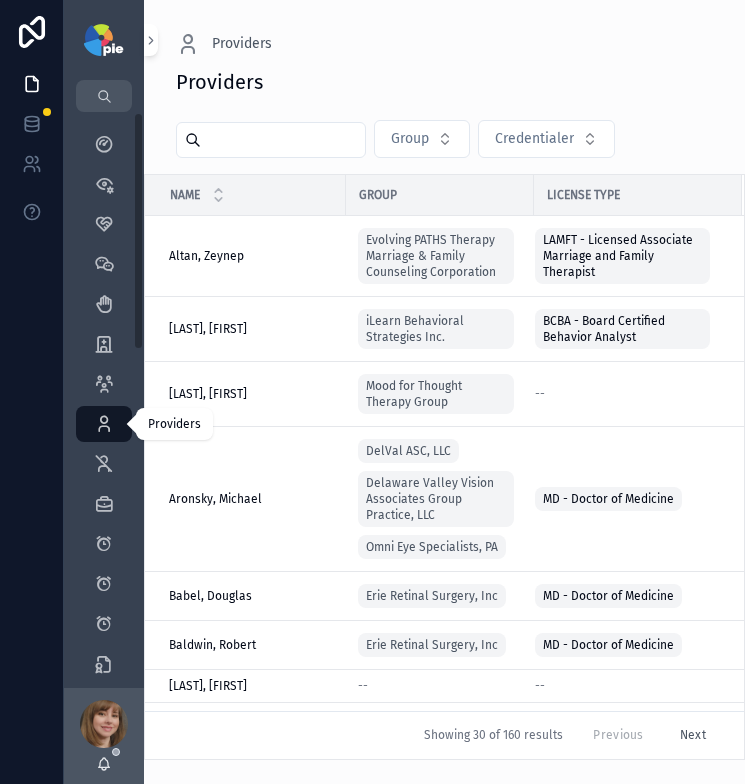scroll, scrollTop: 0, scrollLeft: 0, axis: both 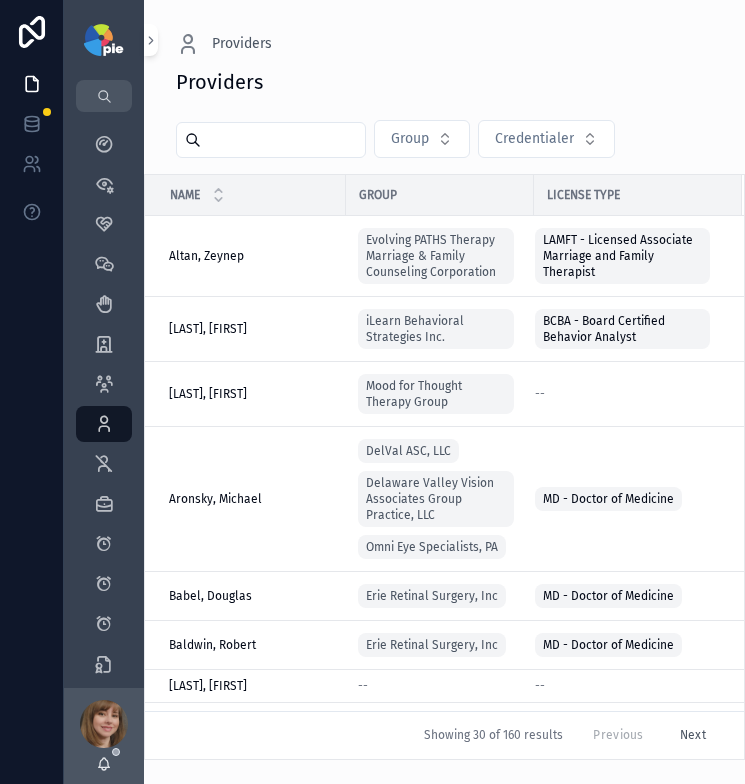 click at bounding box center [283, 140] 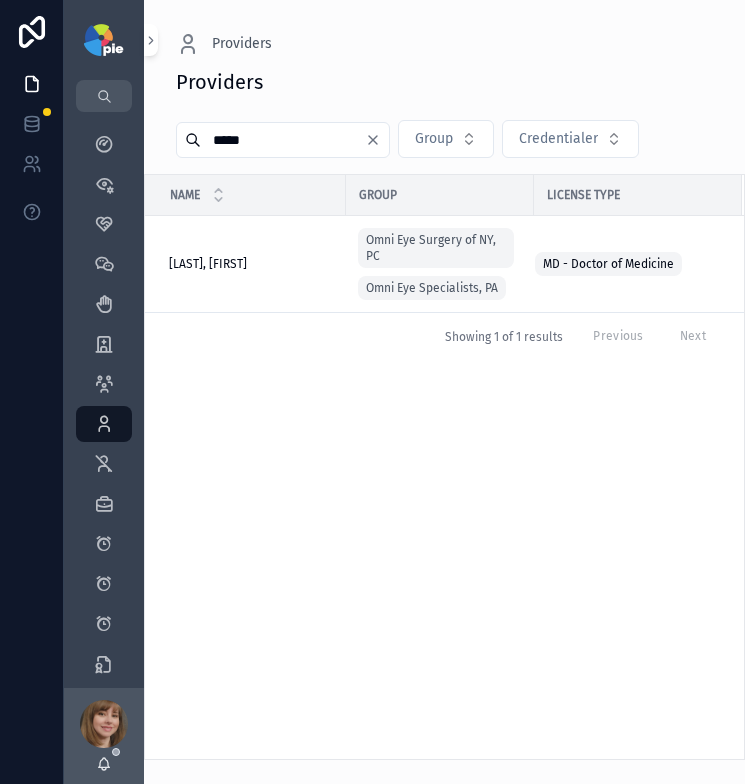 type on "*****" 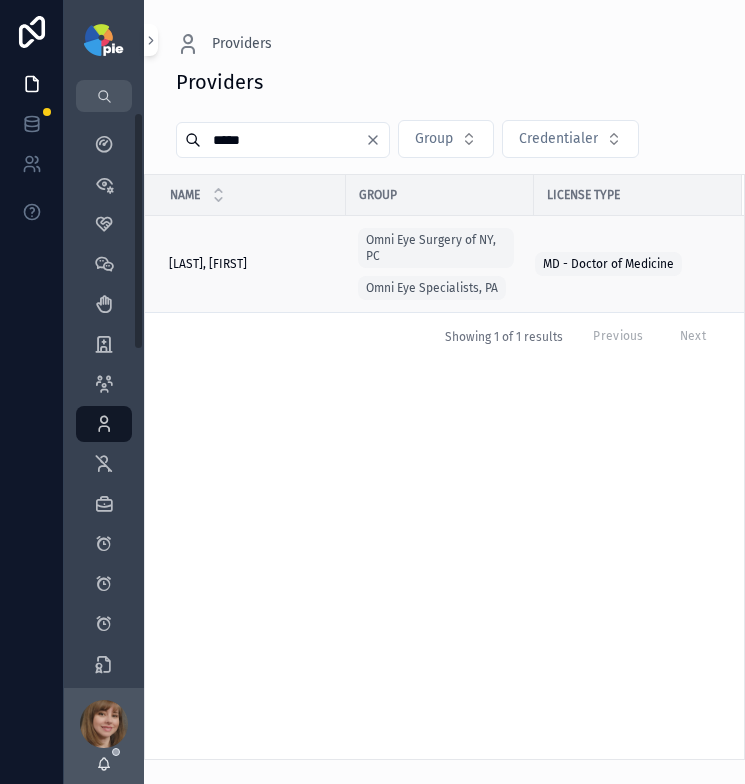click on "Rosenberg, Elana" at bounding box center [208, 264] 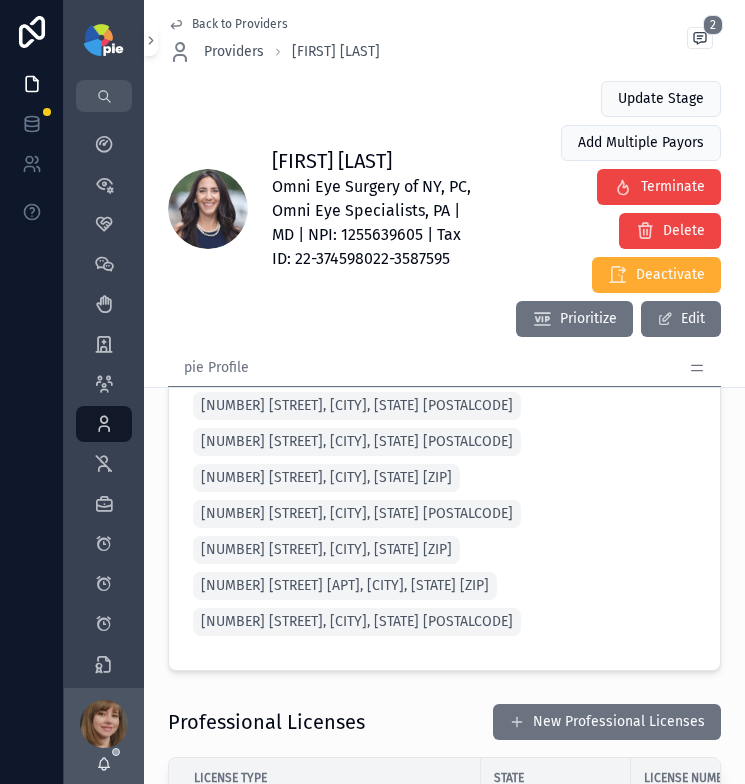 scroll, scrollTop: 4850, scrollLeft: 0, axis: vertical 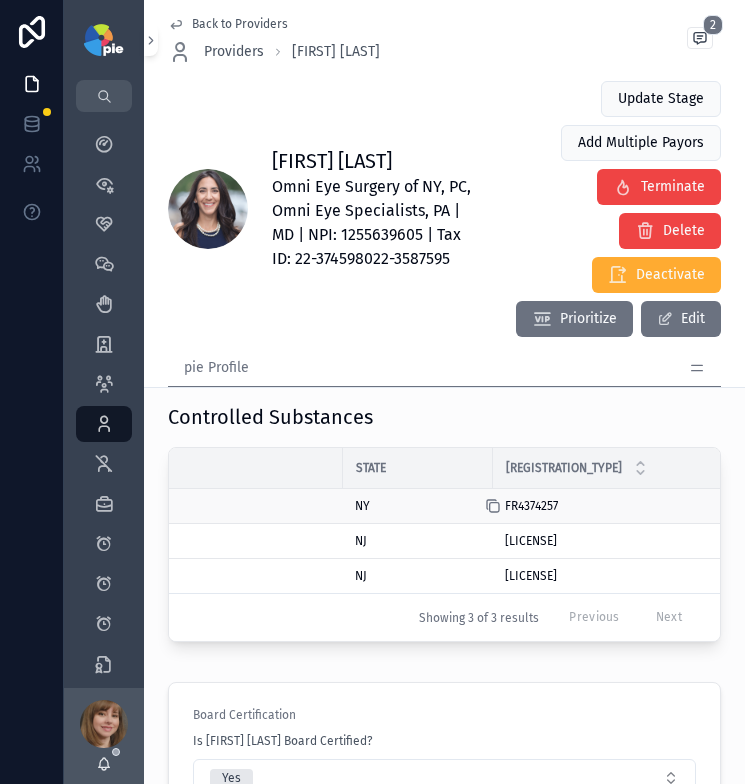 click 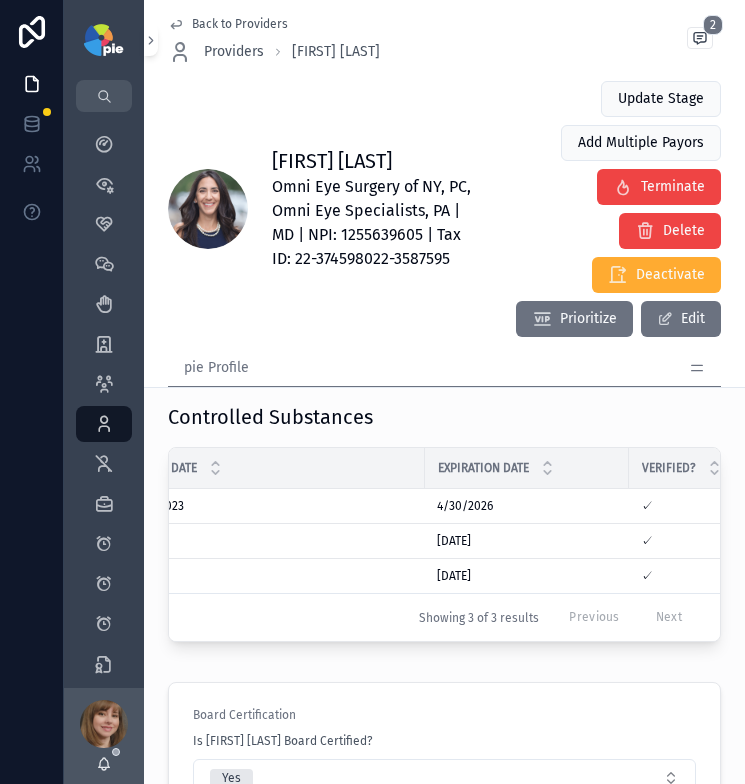 scroll, scrollTop: 0, scrollLeft: 710, axis: horizontal 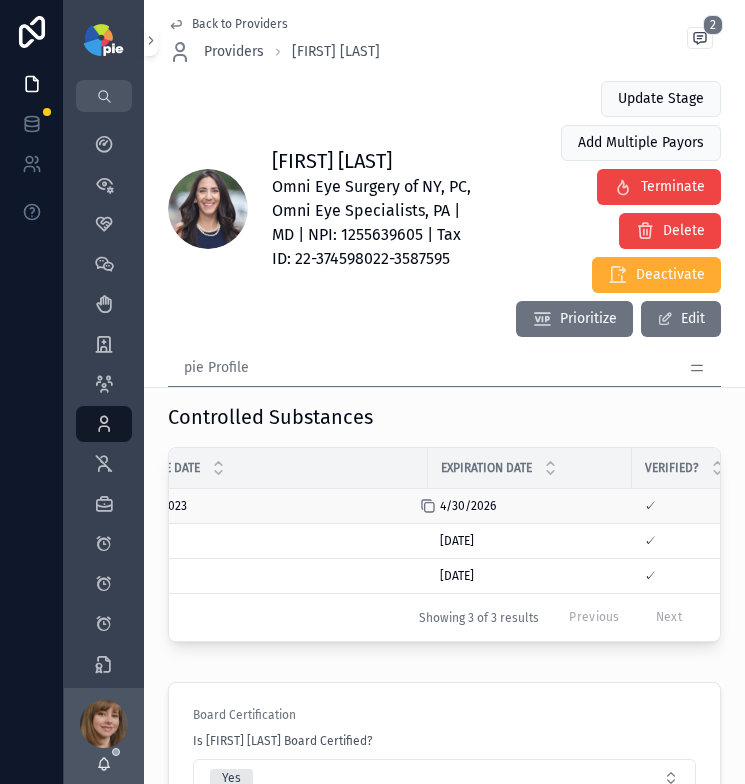 click 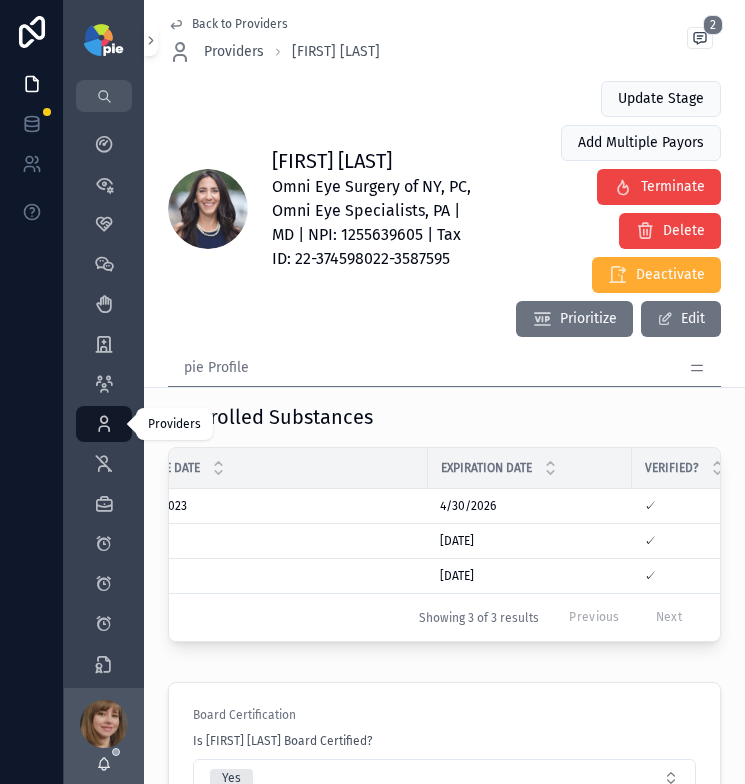 click at bounding box center [104, 424] 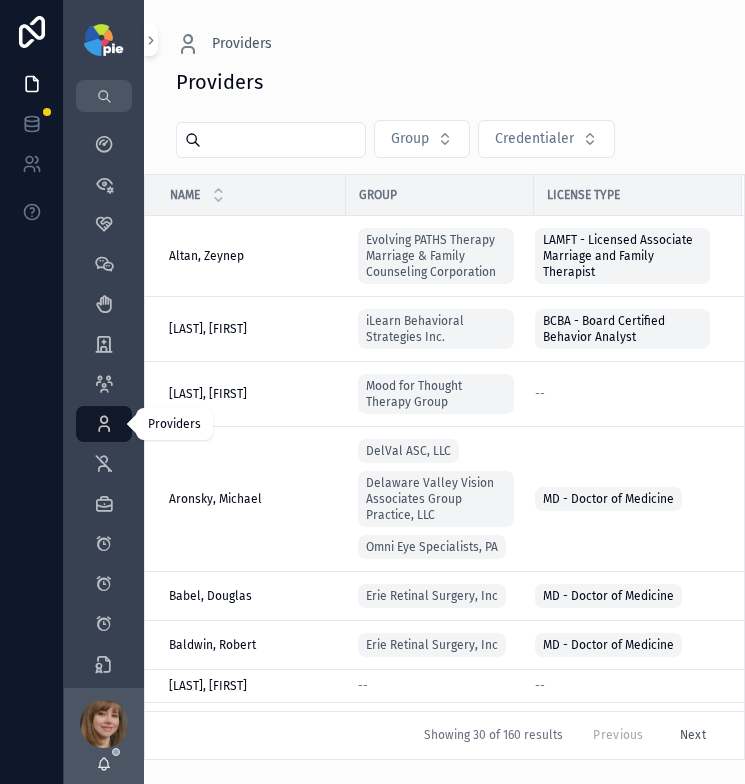 scroll, scrollTop: 0, scrollLeft: 0, axis: both 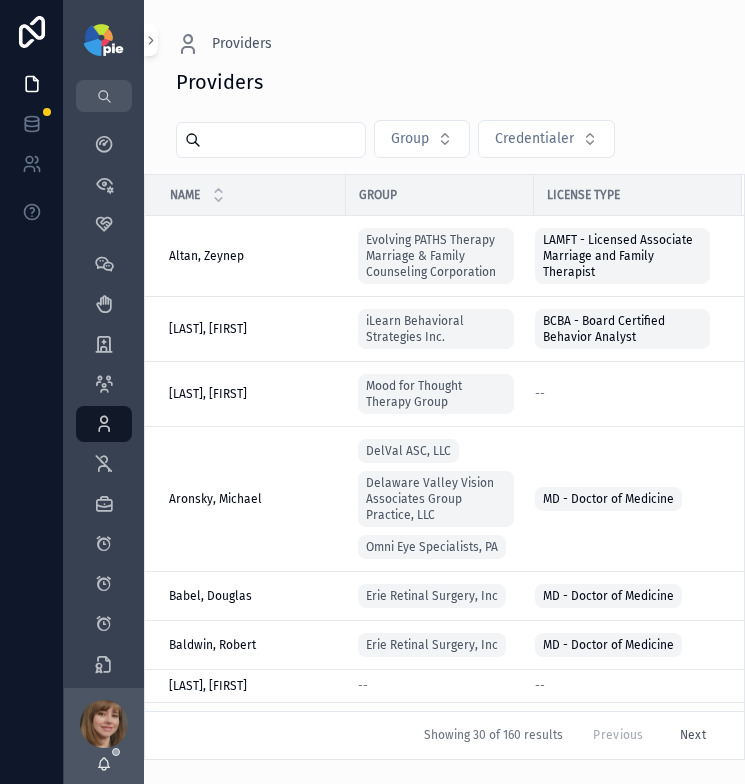 click at bounding box center [283, 140] 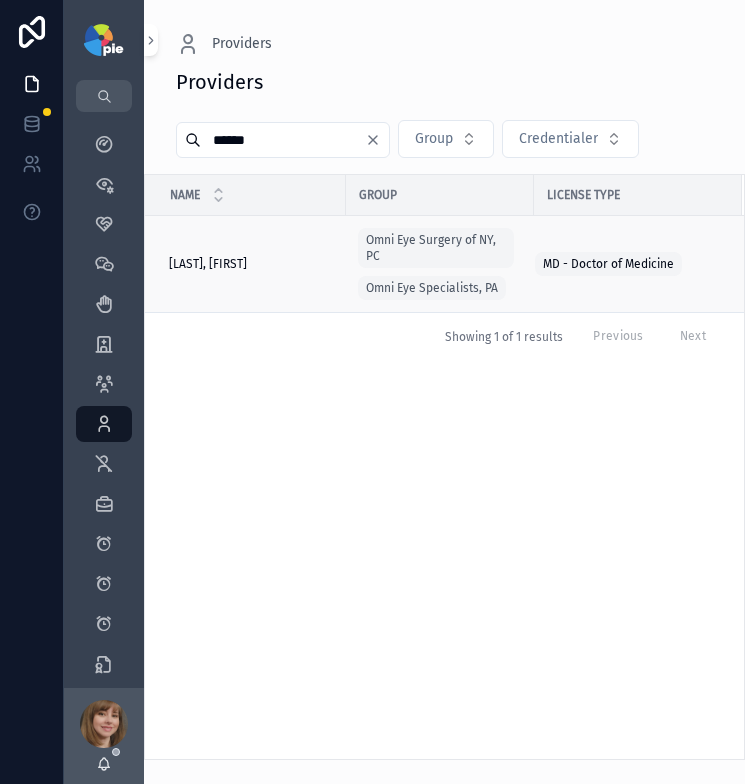 type on "******" 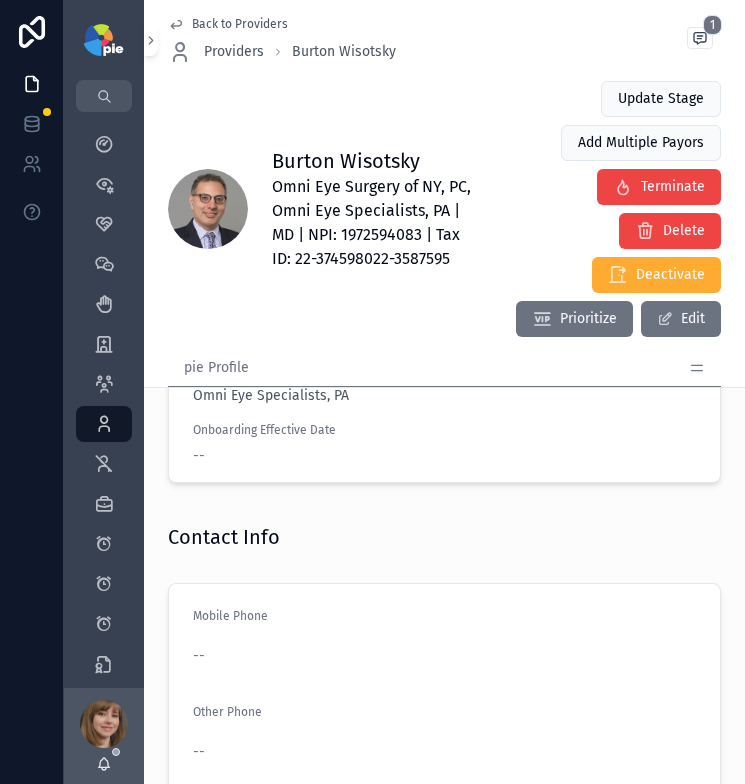 scroll, scrollTop: 2572, scrollLeft: 0, axis: vertical 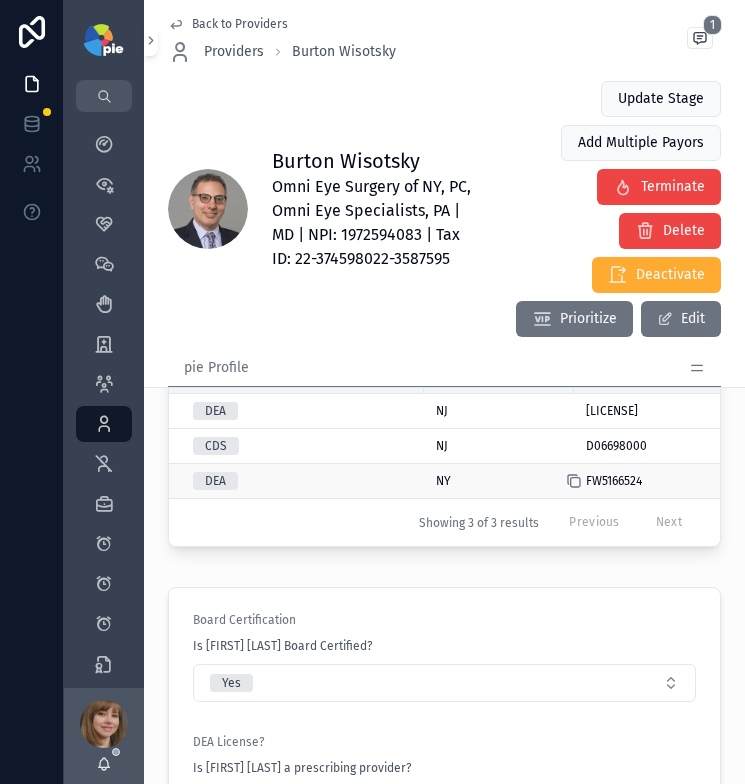 click 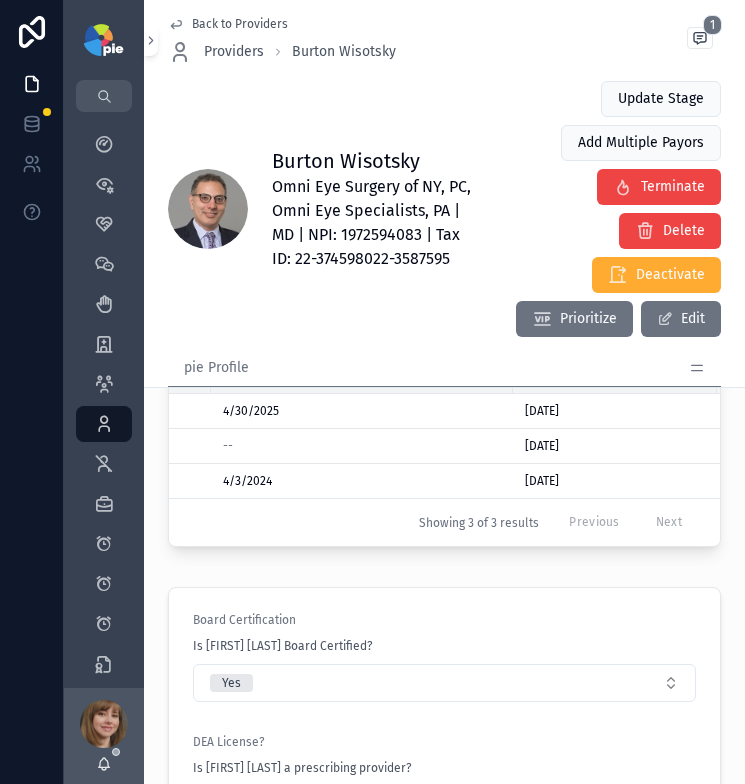scroll, scrollTop: 0, scrollLeft: 0, axis: both 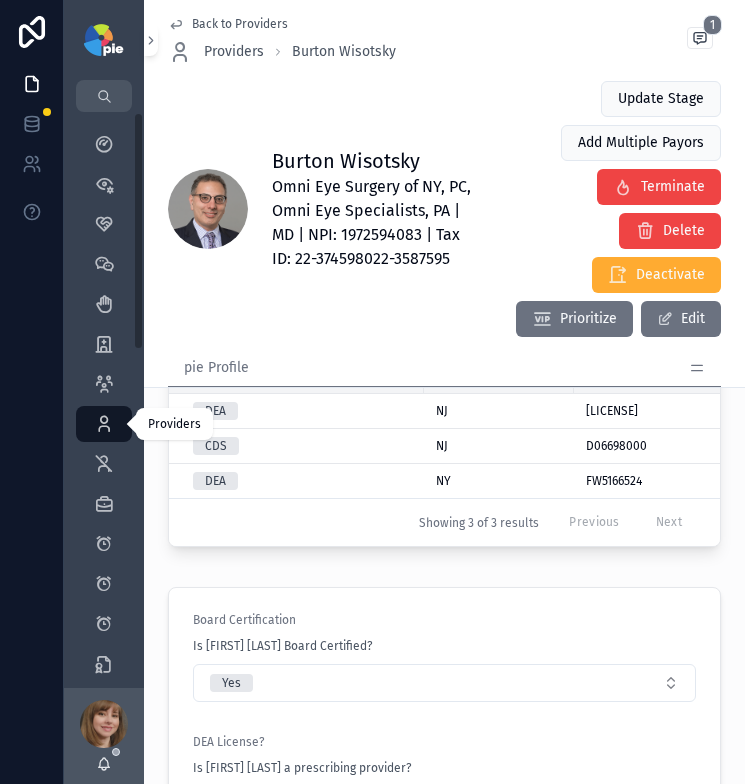 click at bounding box center [104, 424] 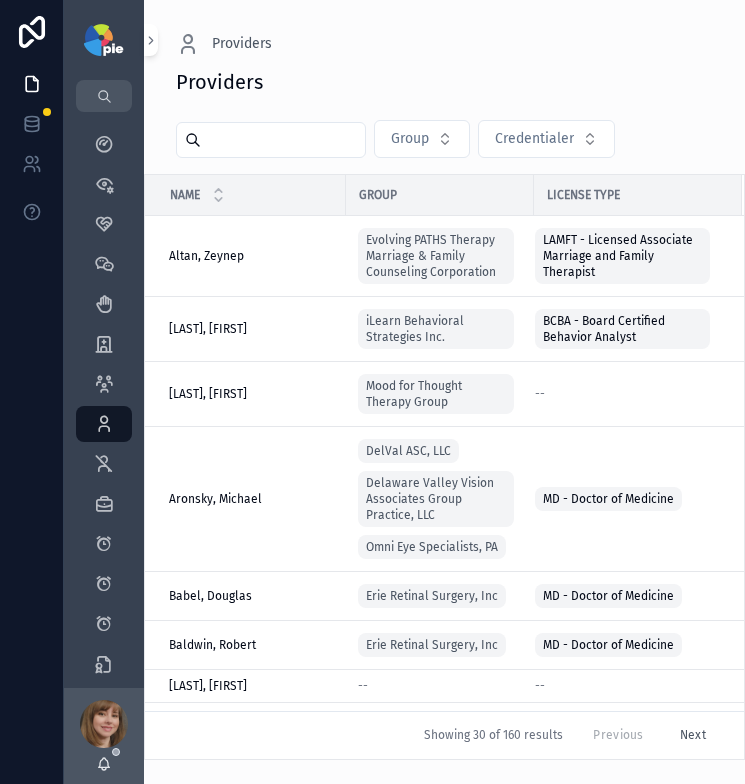 click at bounding box center [283, 140] 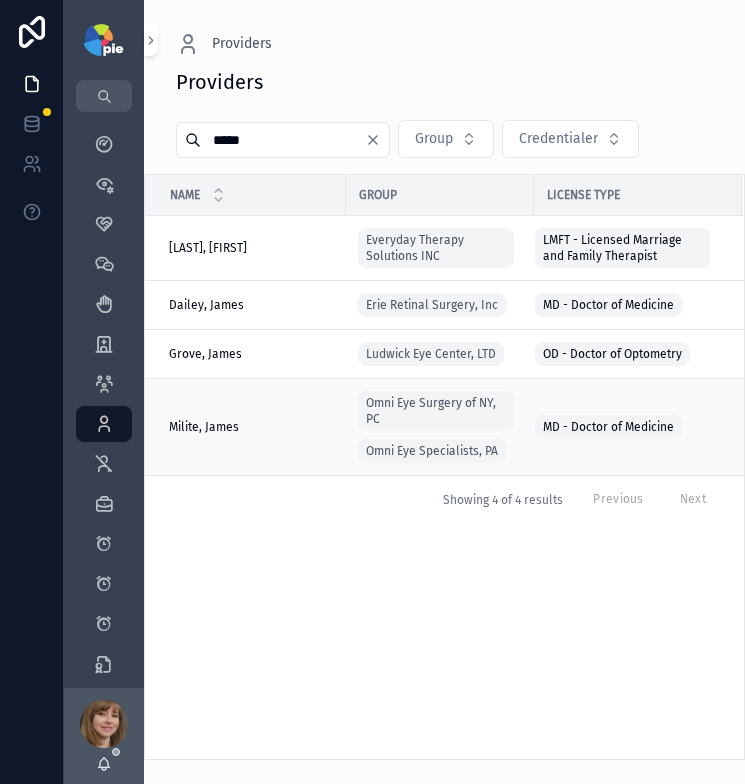 type on "*****" 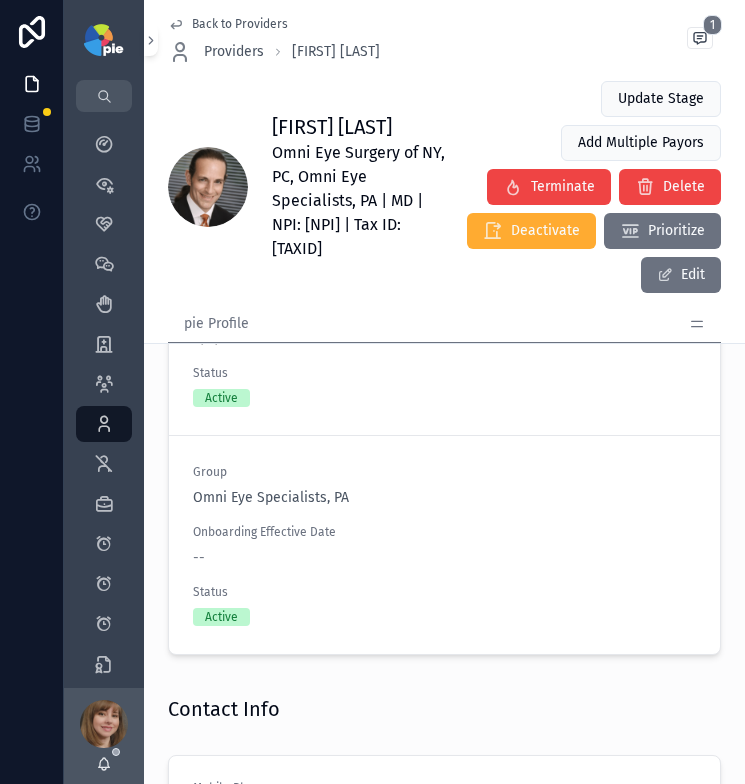scroll, scrollTop: 2216, scrollLeft: 0, axis: vertical 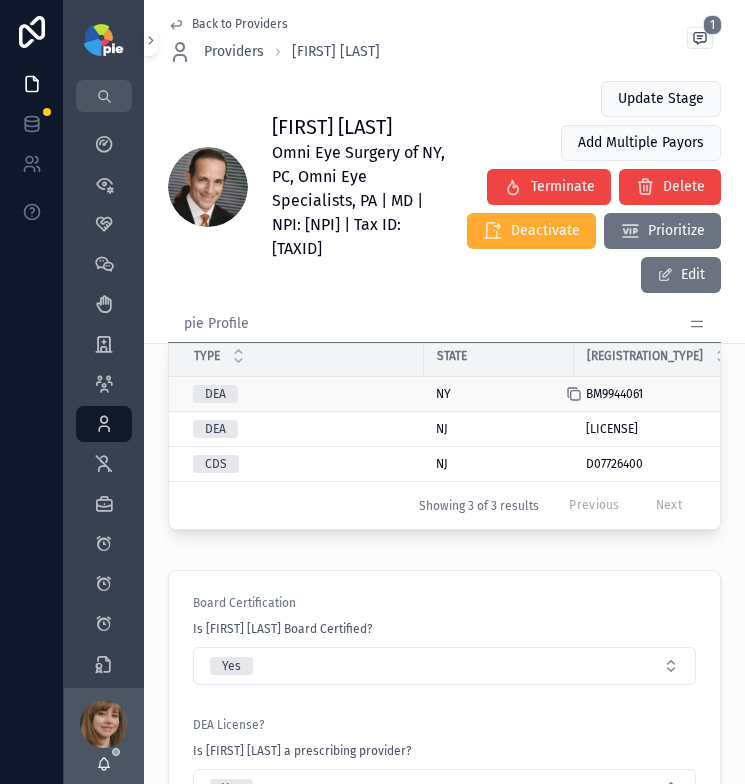 click 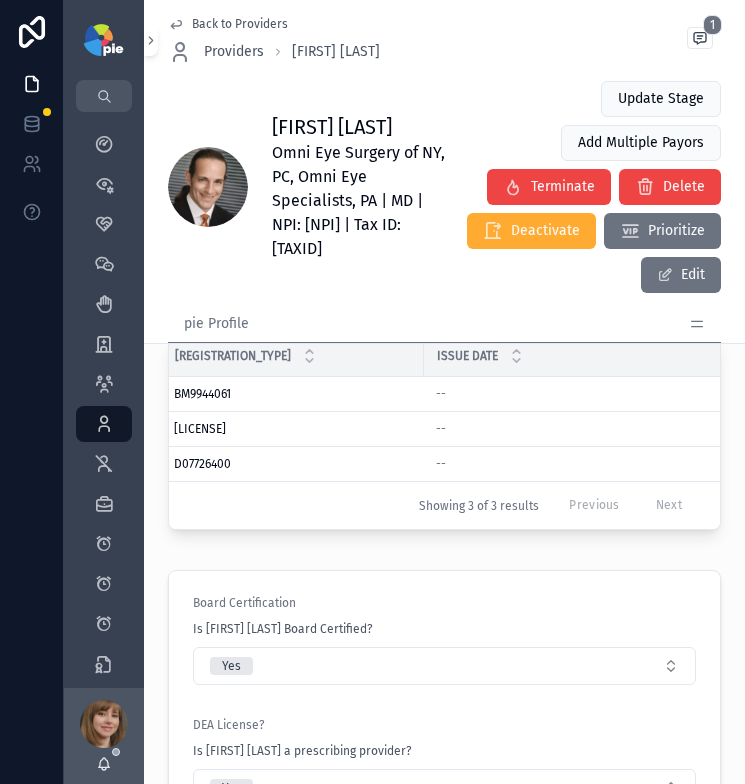 scroll, scrollTop: 0, scrollLeft: 425, axis: horizontal 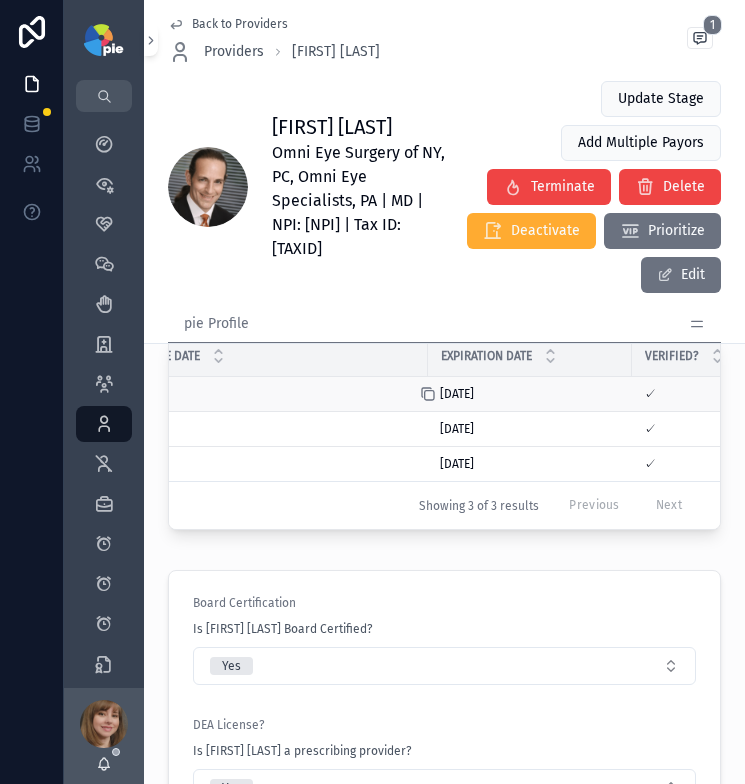 click 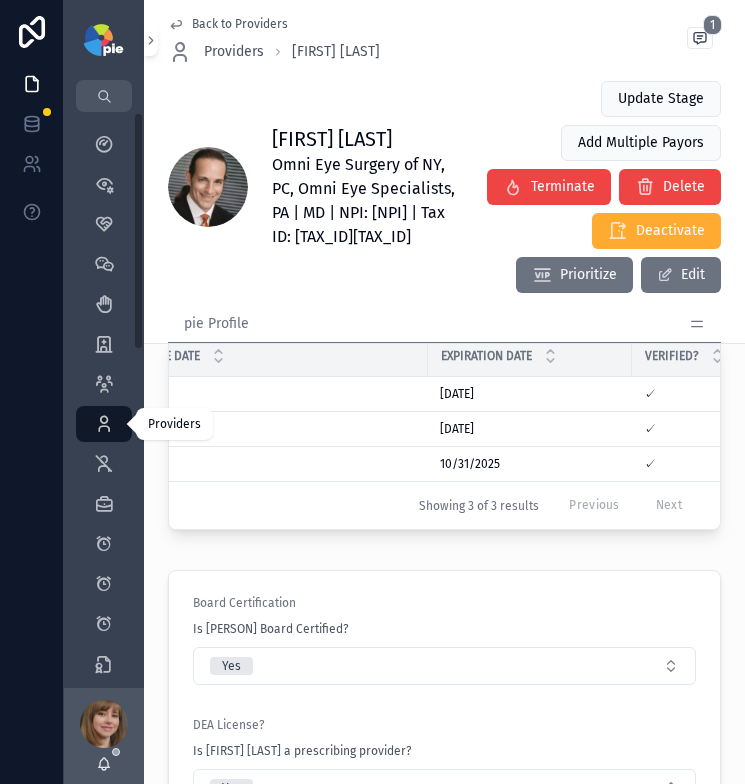 click at bounding box center (104, 424) 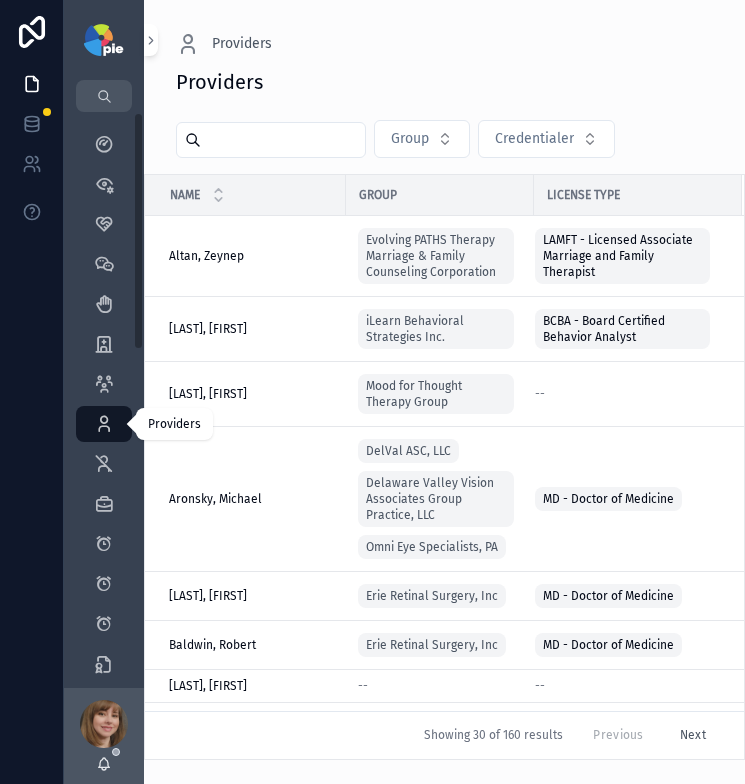 scroll, scrollTop: 0, scrollLeft: 0, axis: both 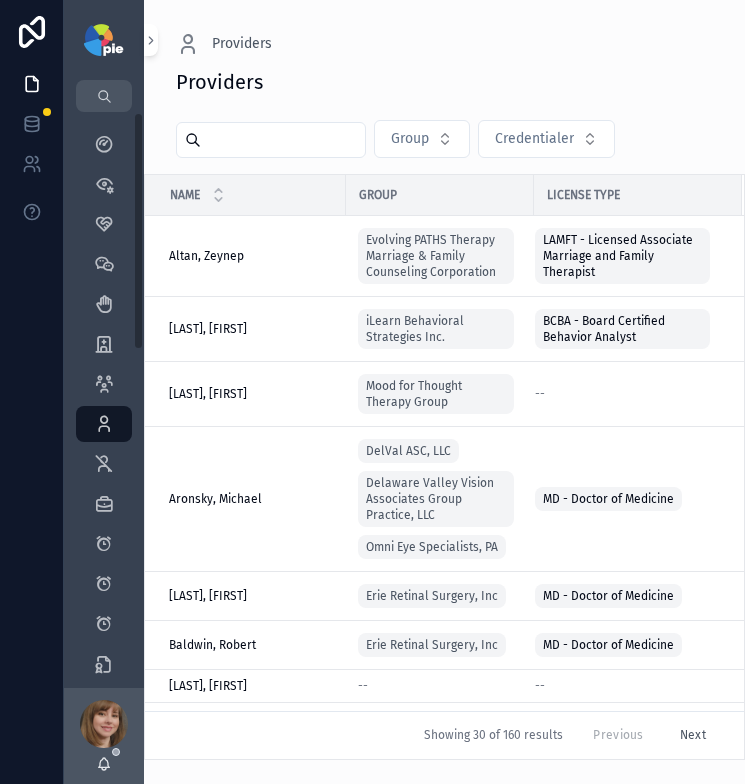 click at bounding box center (283, 140) 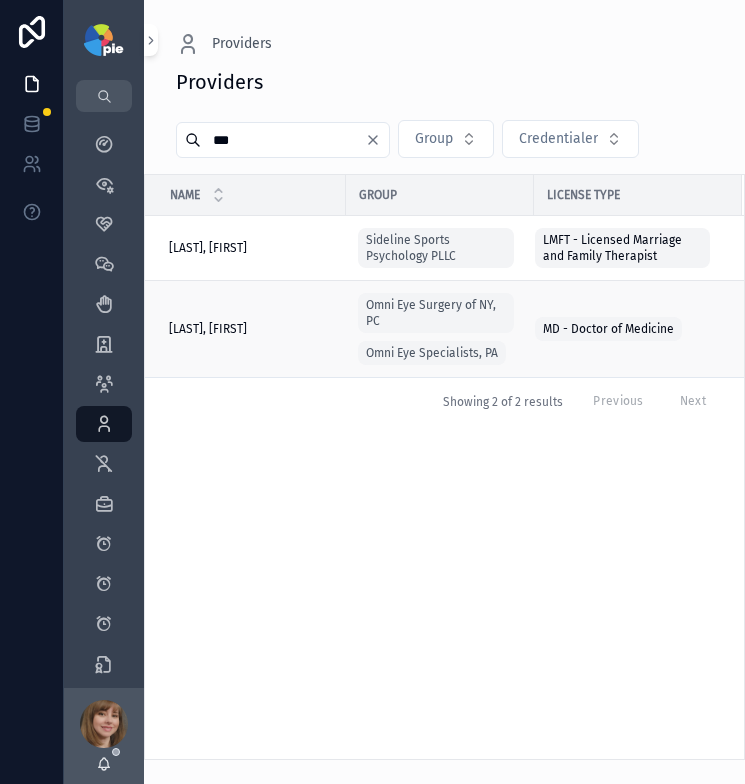 type on "***" 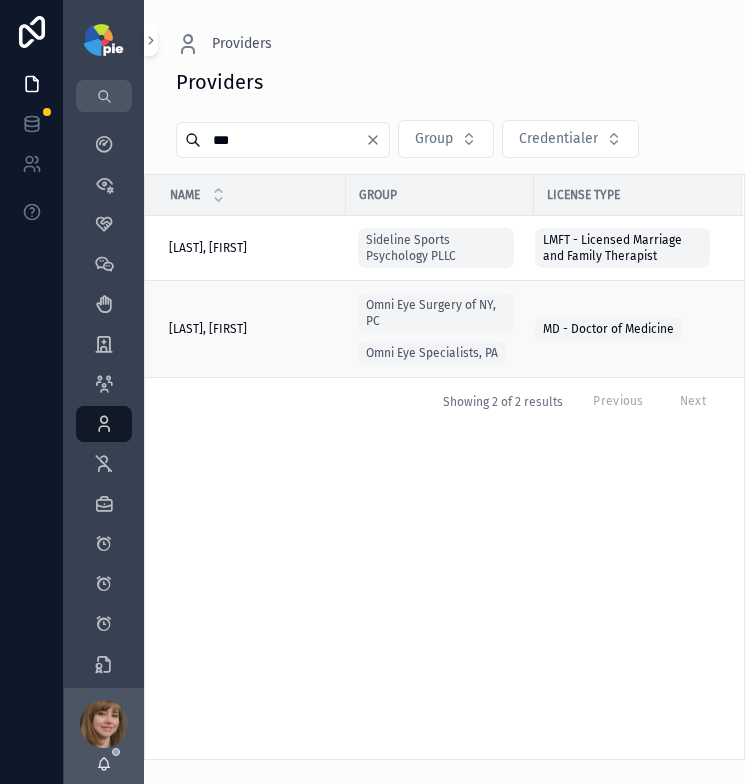 click on "Strauss, Danielle" at bounding box center (208, 329) 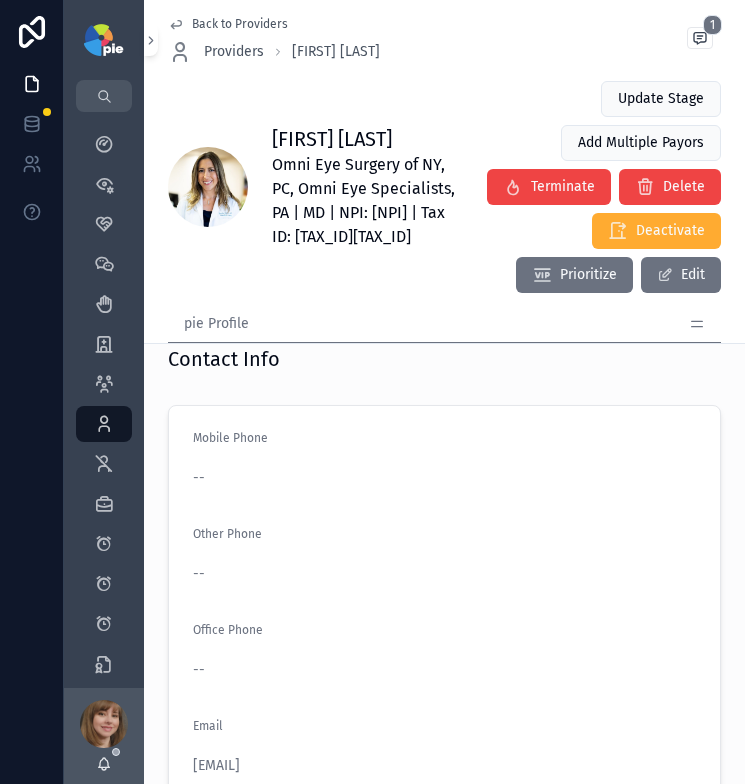 scroll, scrollTop: 2728, scrollLeft: 0, axis: vertical 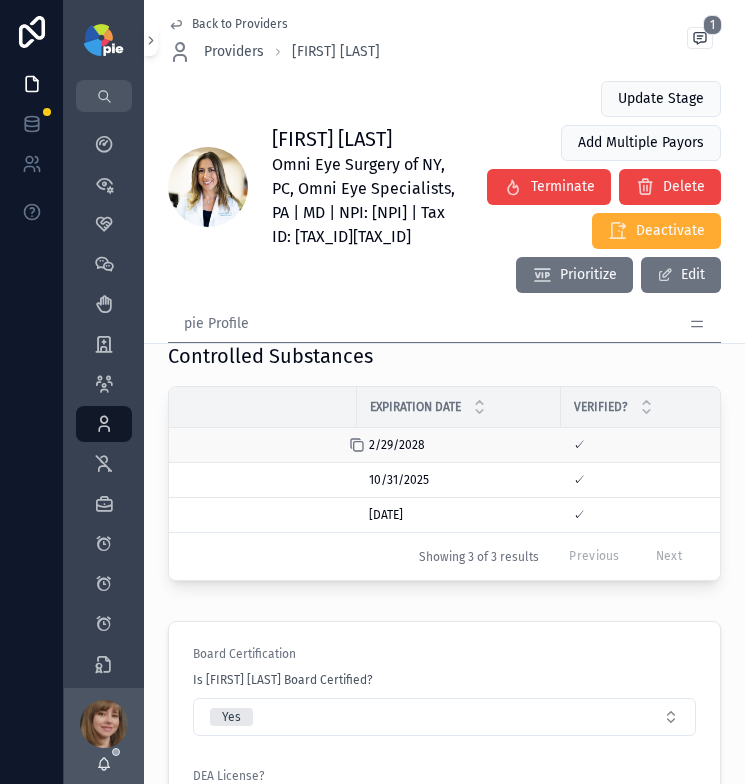 click 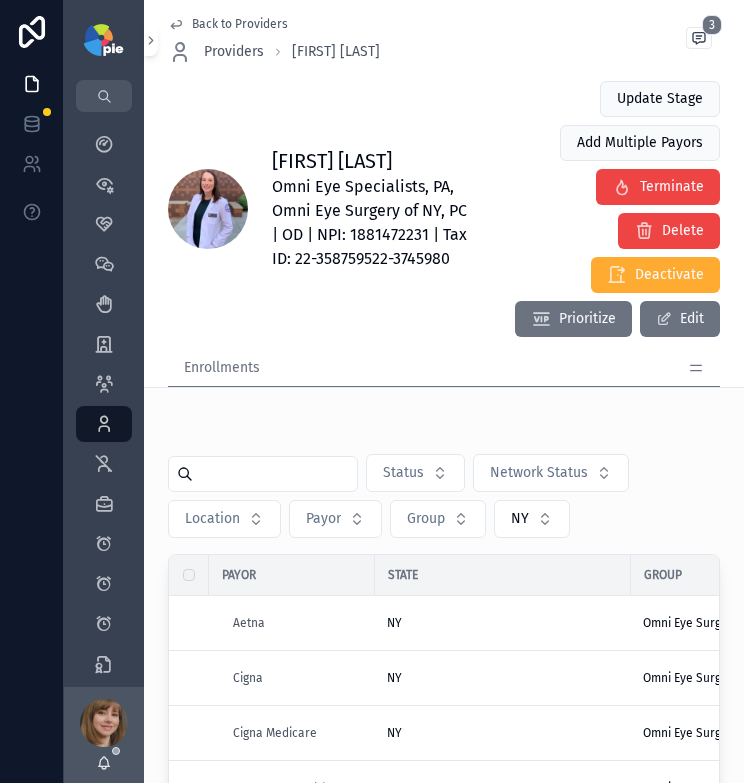 scroll, scrollTop: 0, scrollLeft: 0, axis: both 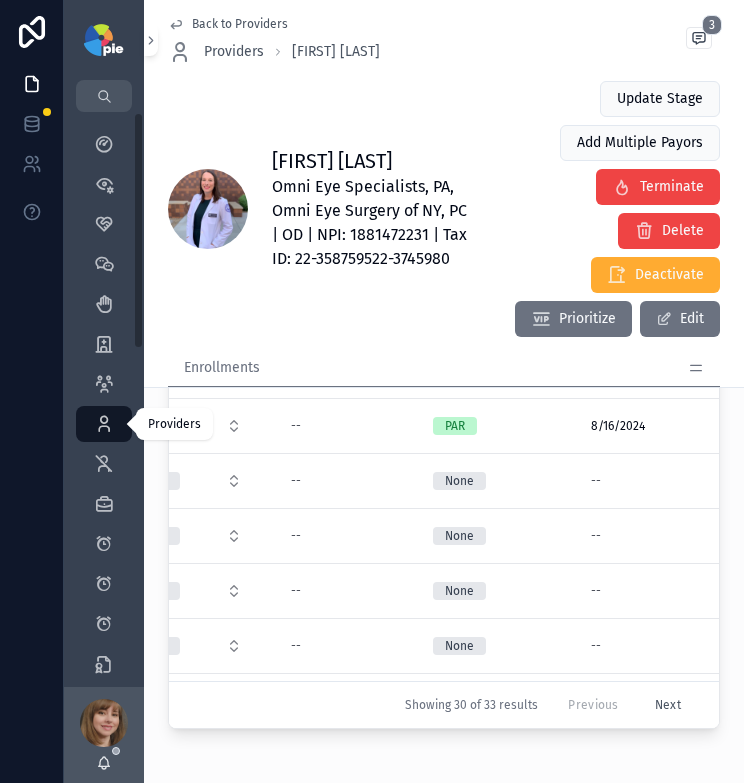 click at bounding box center [104, 424] 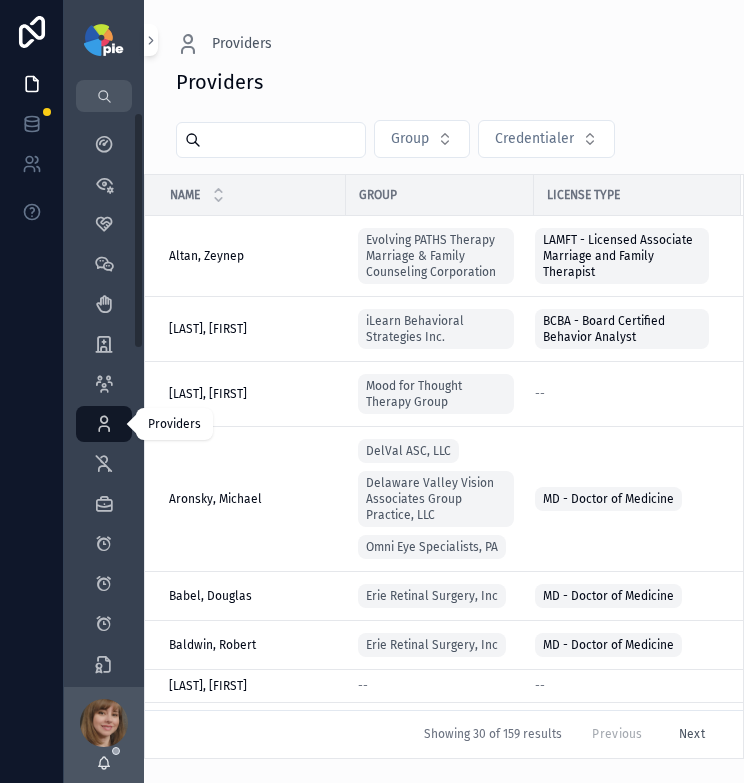 scroll, scrollTop: 0, scrollLeft: 0, axis: both 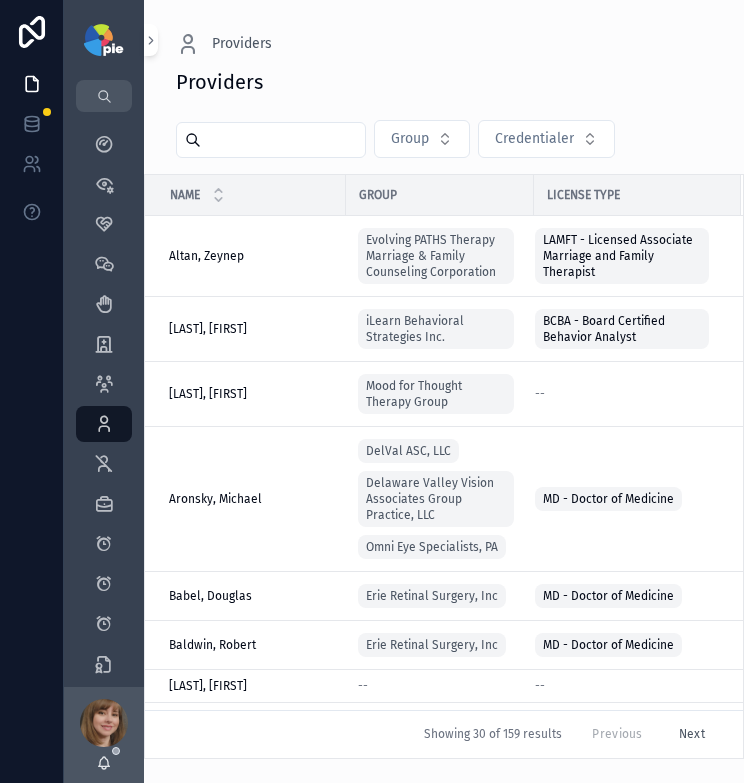 click at bounding box center (283, 140) 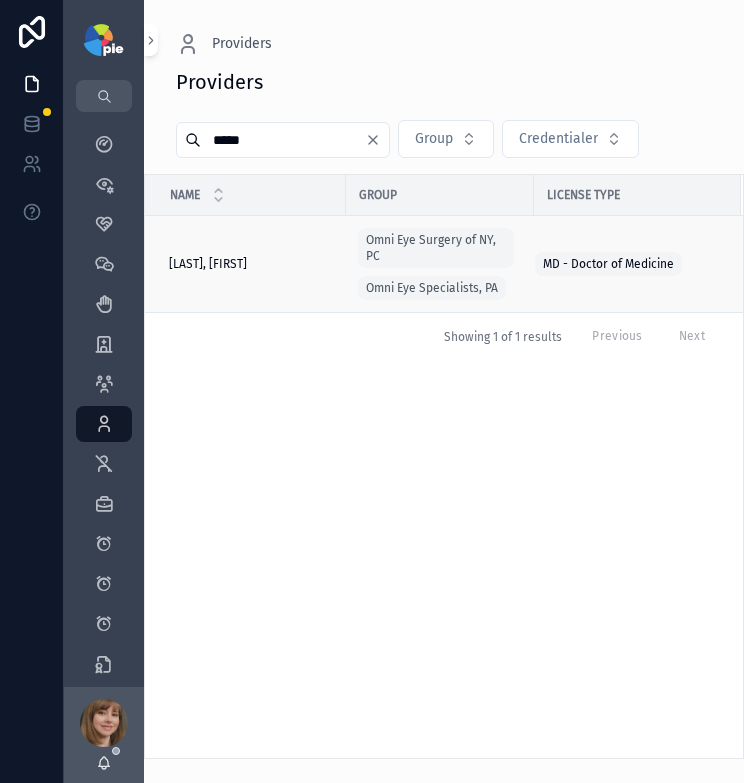 type on "*****" 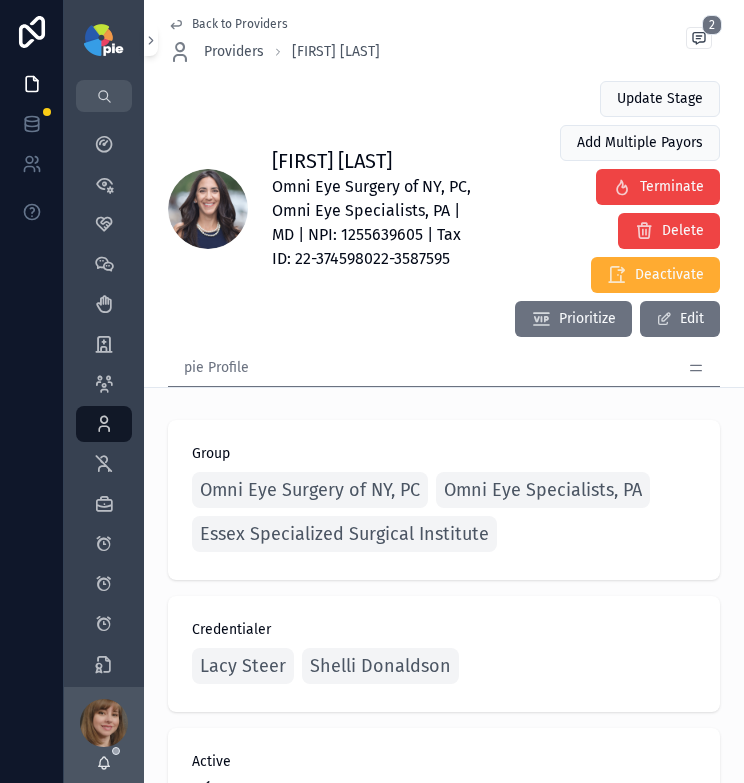 click on "pie Profile" at bounding box center (444, 324) 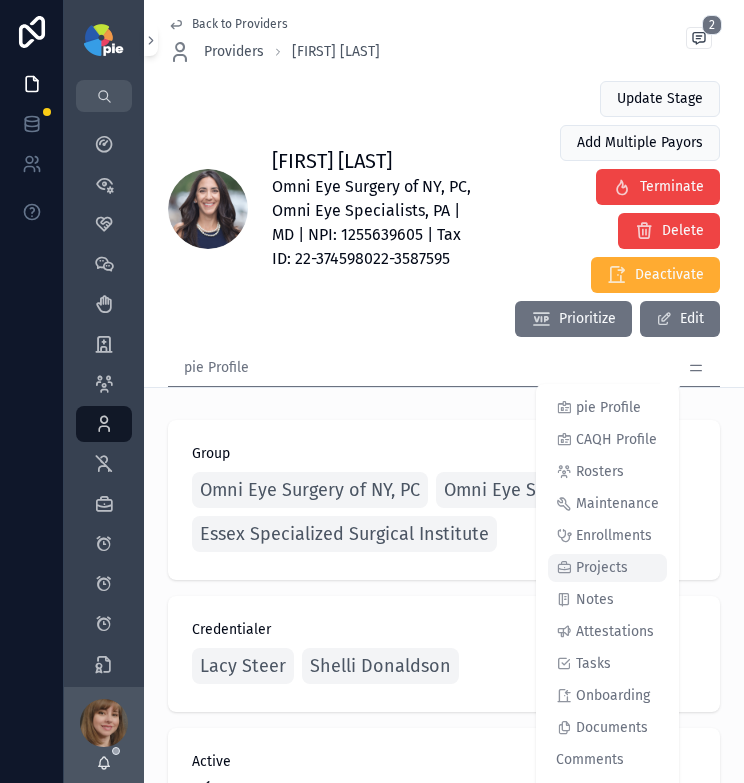 click on "Projects" at bounding box center (602, 568) 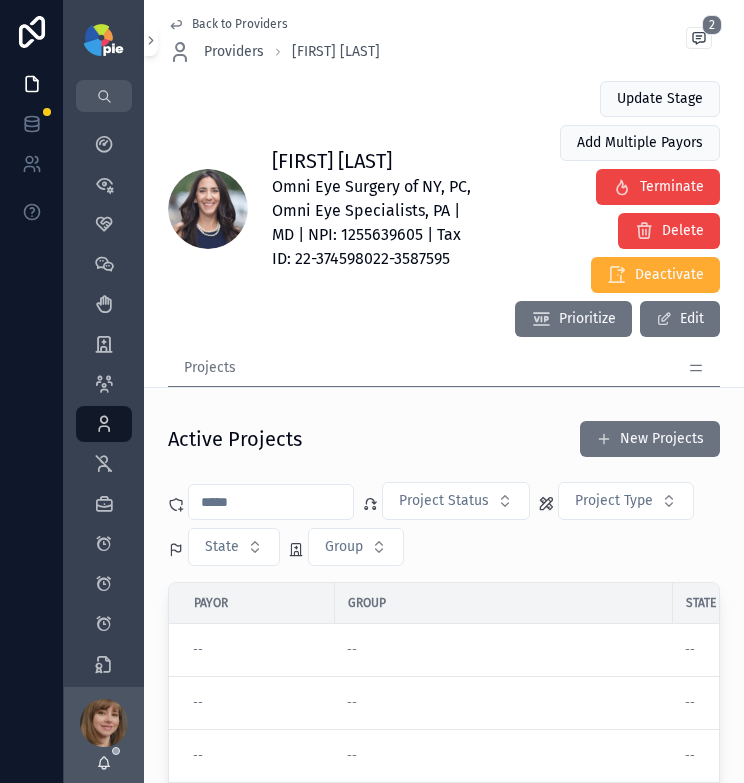 click on "Active Projects New Projects" at bounding box center (444, 395) 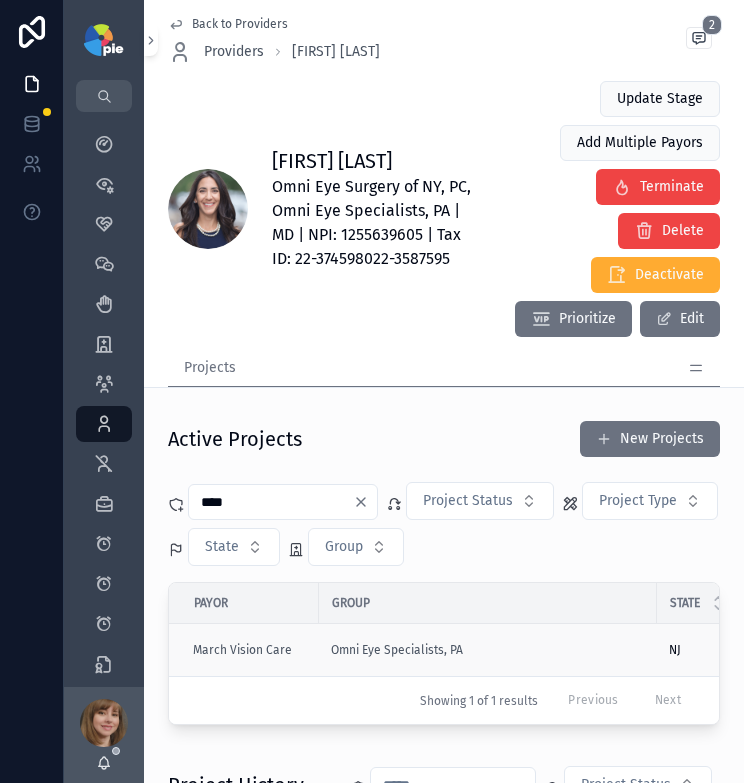 type on "****" 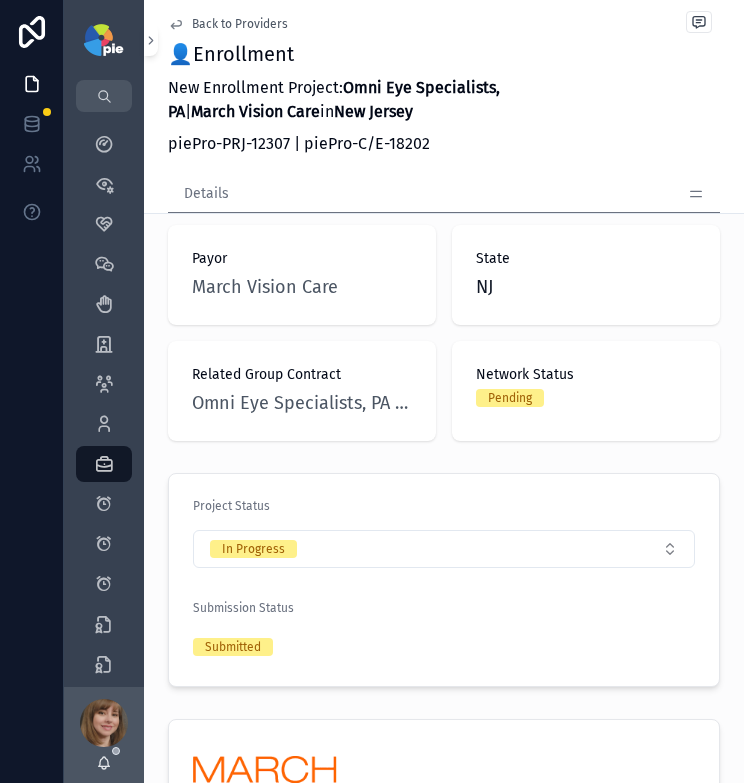 scroll, scrollTop: 520, scrollLeft: 0, axis: vertical 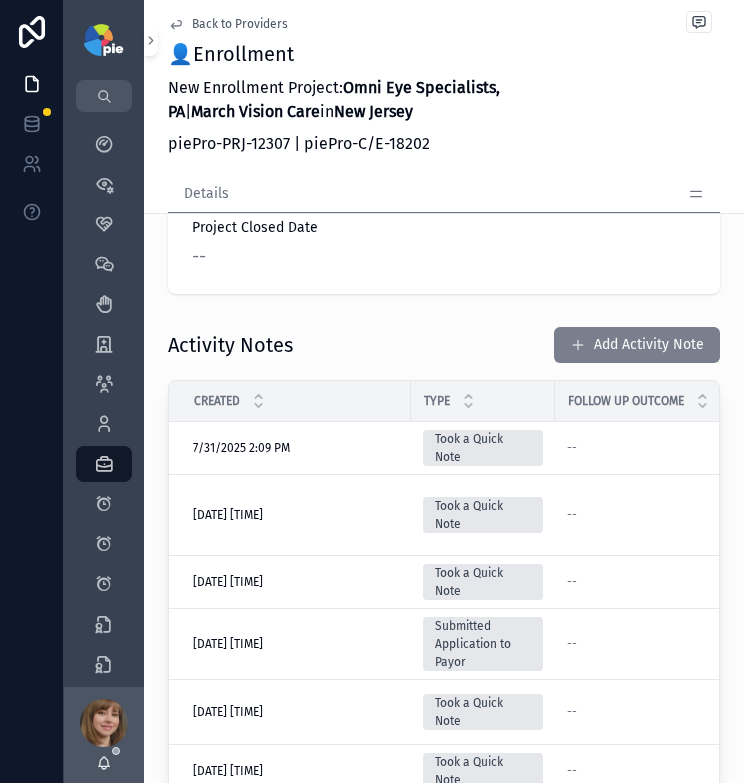 click on "Add Activity Note" at bounding box center (637, 345) 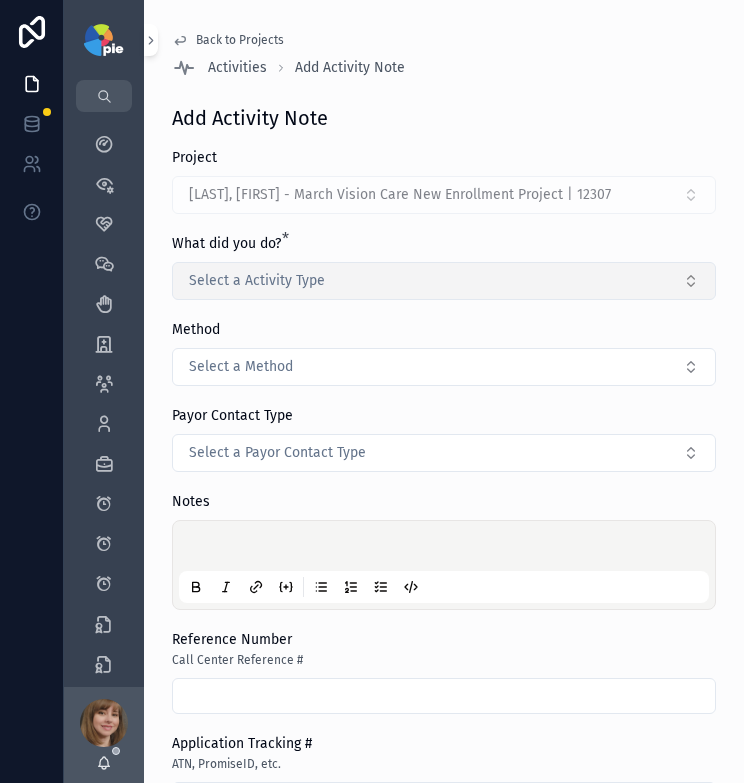 click on "Select a Activity Type" at bounding box center (444, 281) 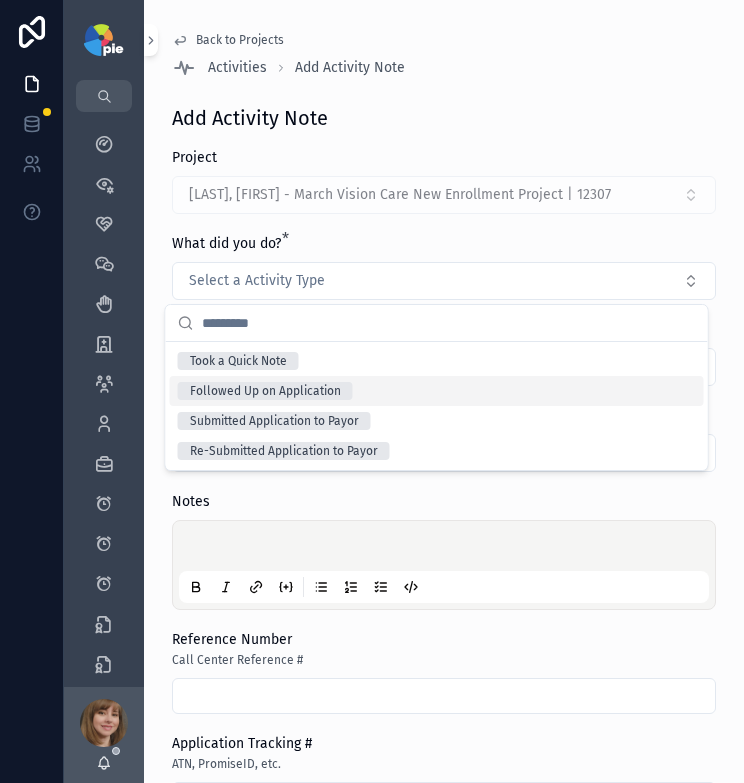 click on "Followed Up on Application" at bounding box center [265, 391] 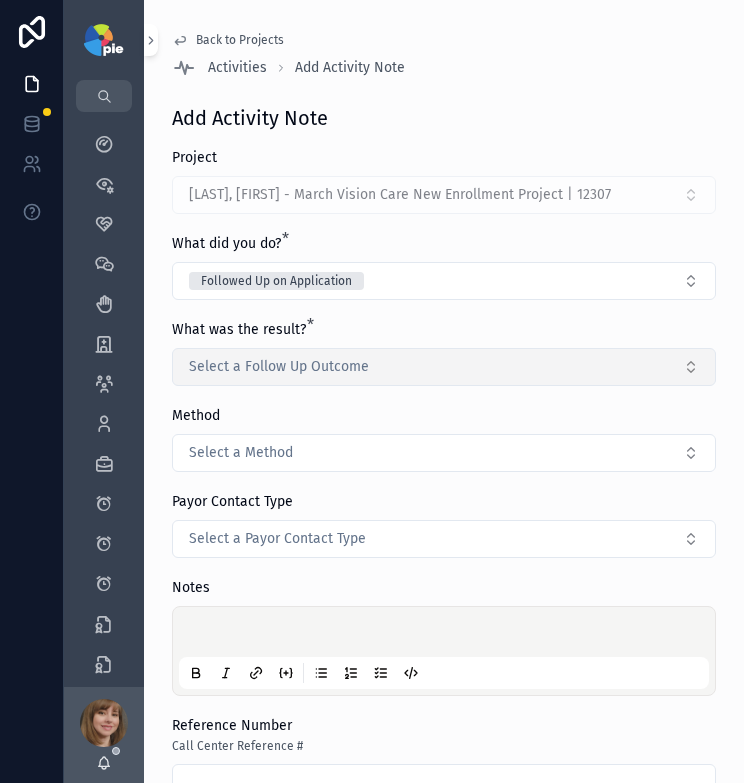 click on "Select a Follow Up Outcome" at bounding box center (279, 367) 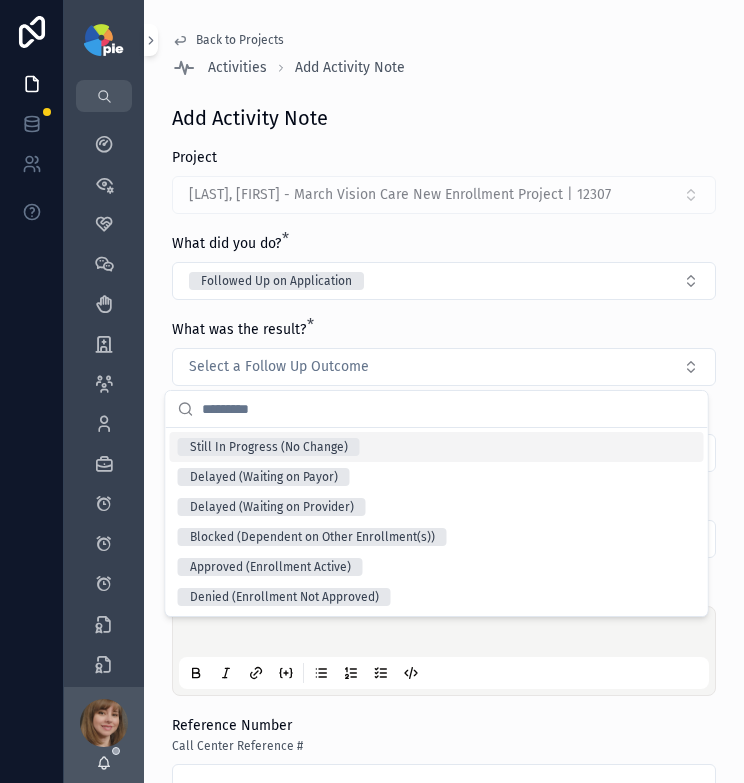 click on "Still In Progress (No Change)" at bounding box center [269, 447] 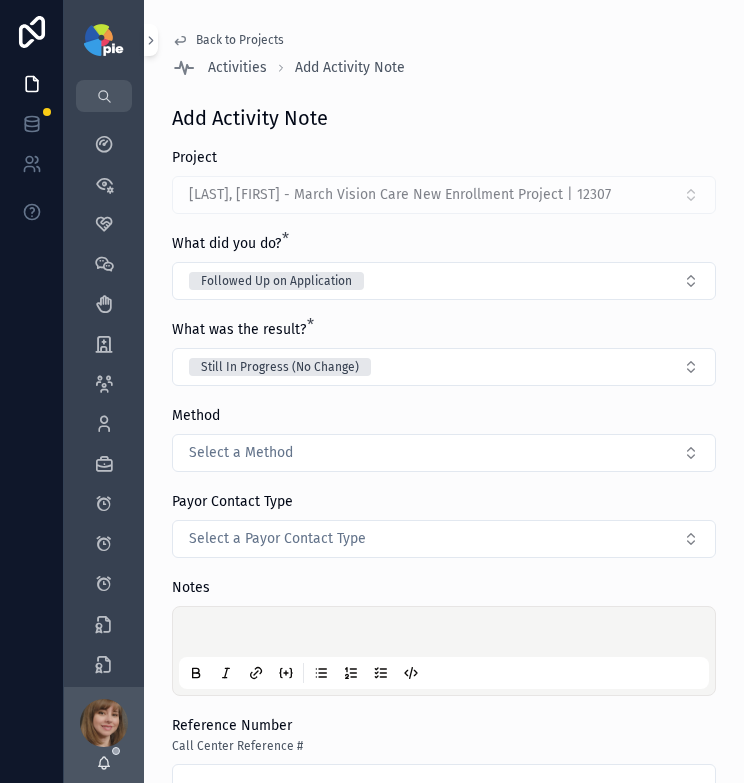 click at bounding box center [448, 635] 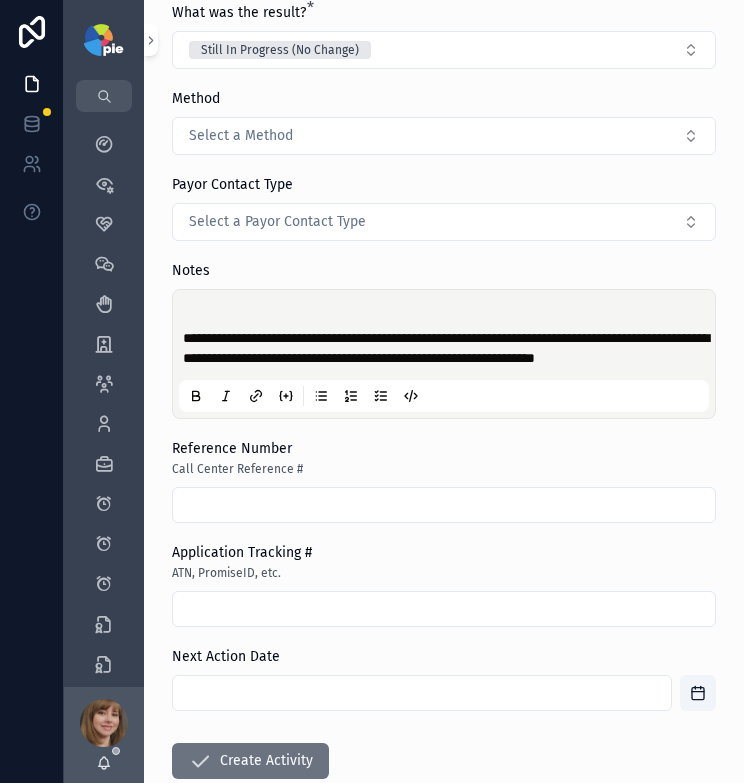scroll, scrollTop: 362, scrollLeft: 0, axis: vertical 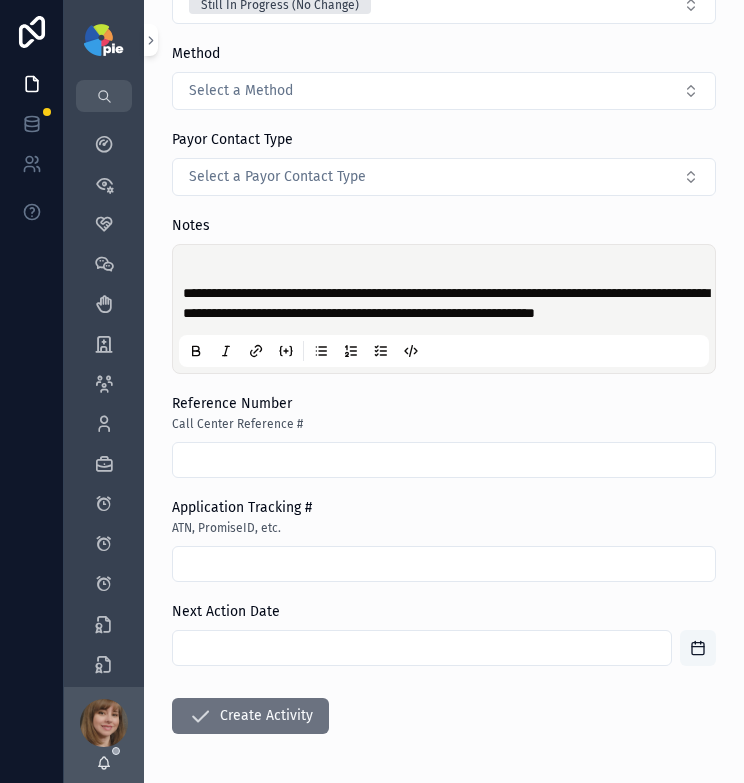 click at bounding box center [698, 648] 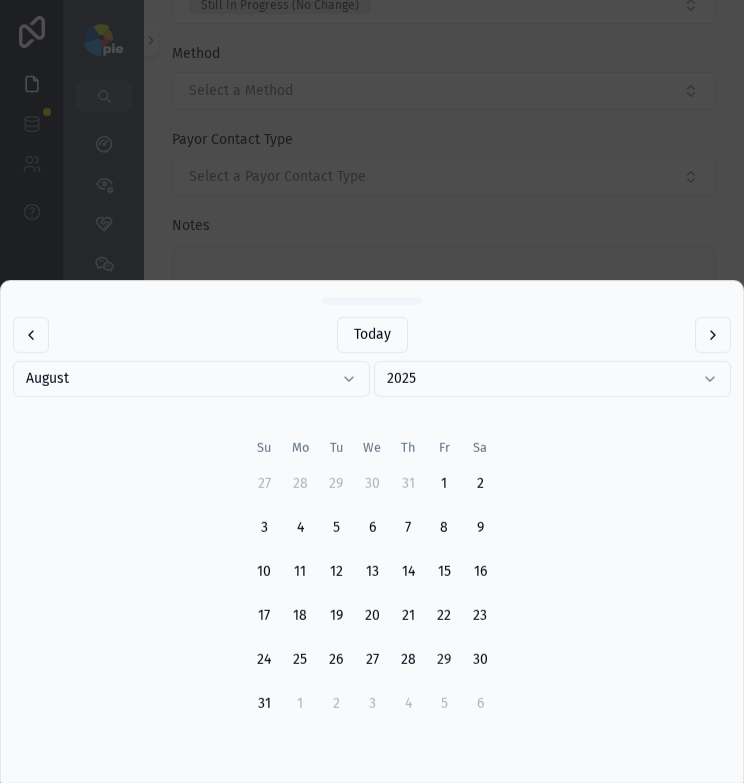 click on "29" at bounding box center (444, 660) 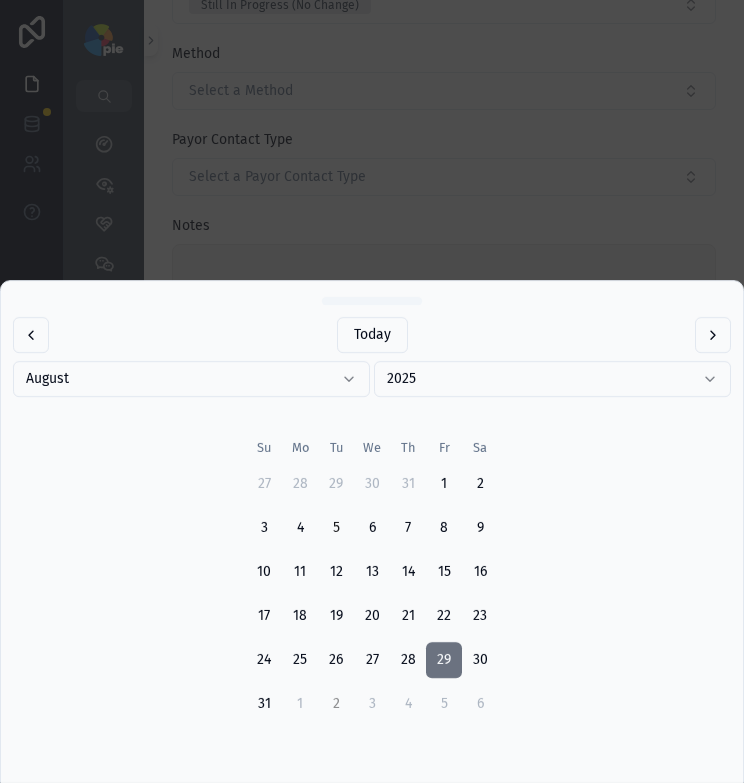 click on "2" at bounding box center [336, 704] 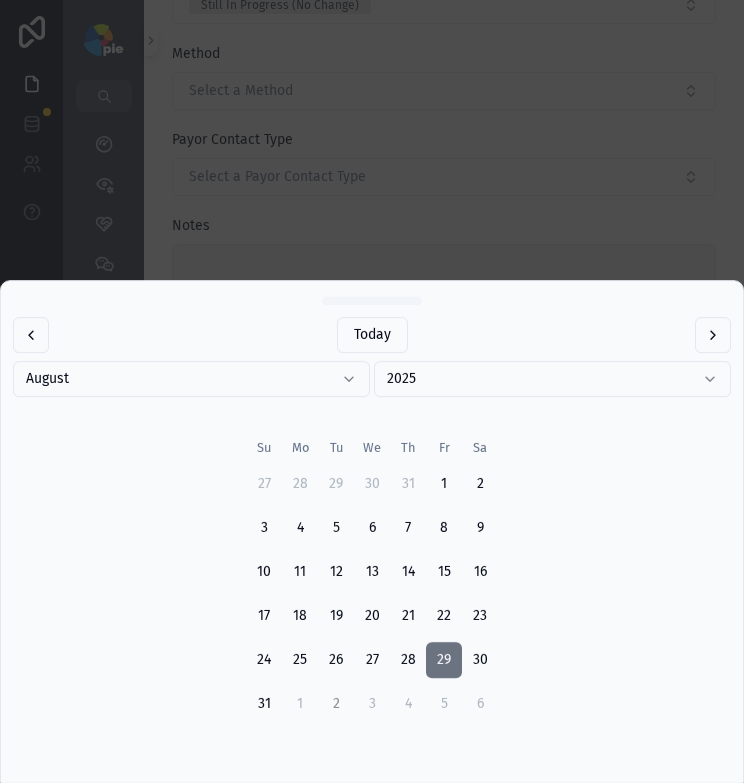 type on "********" 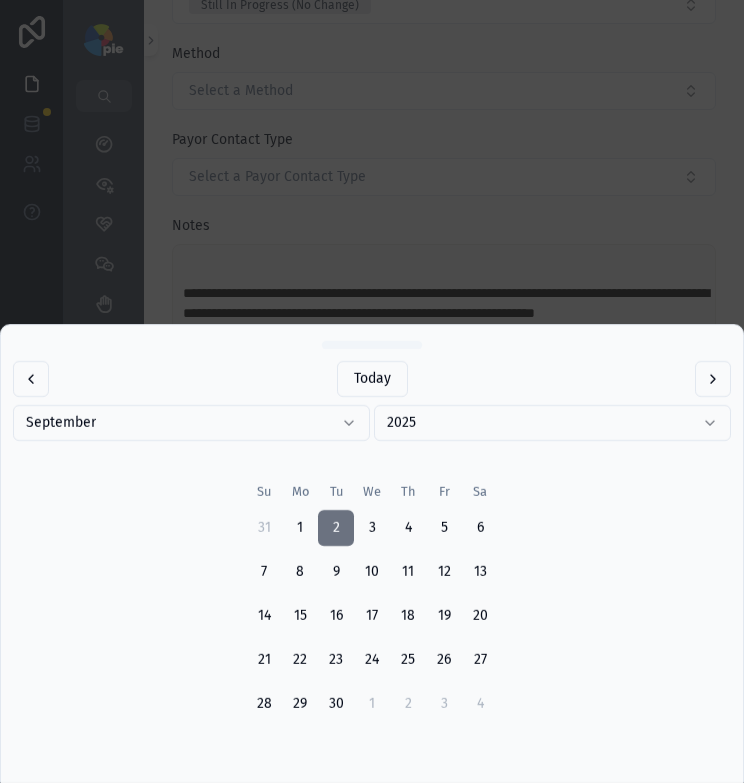 click at bounding box center (372, 391) 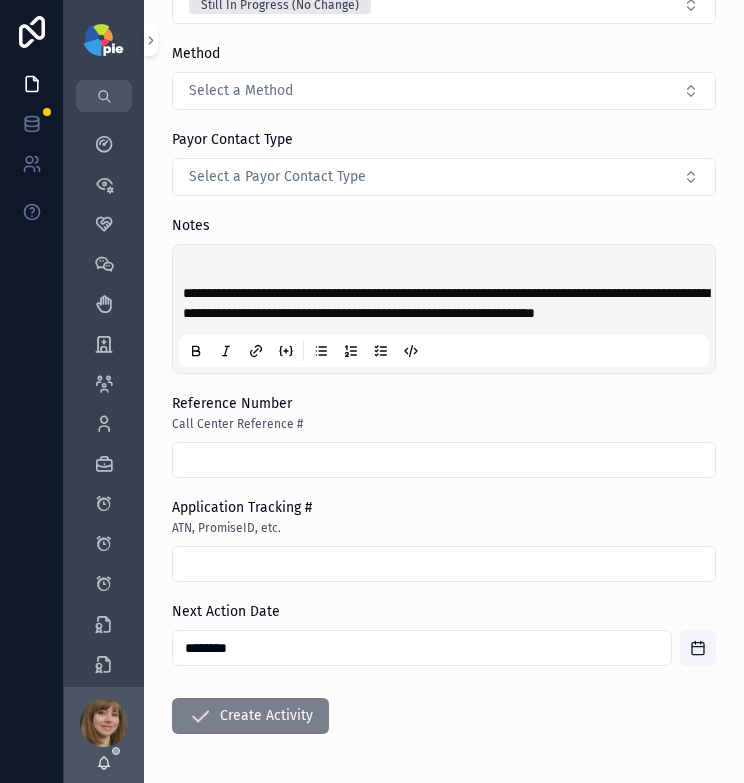 click on "Create Activity" at bounding box center [250, 716] 